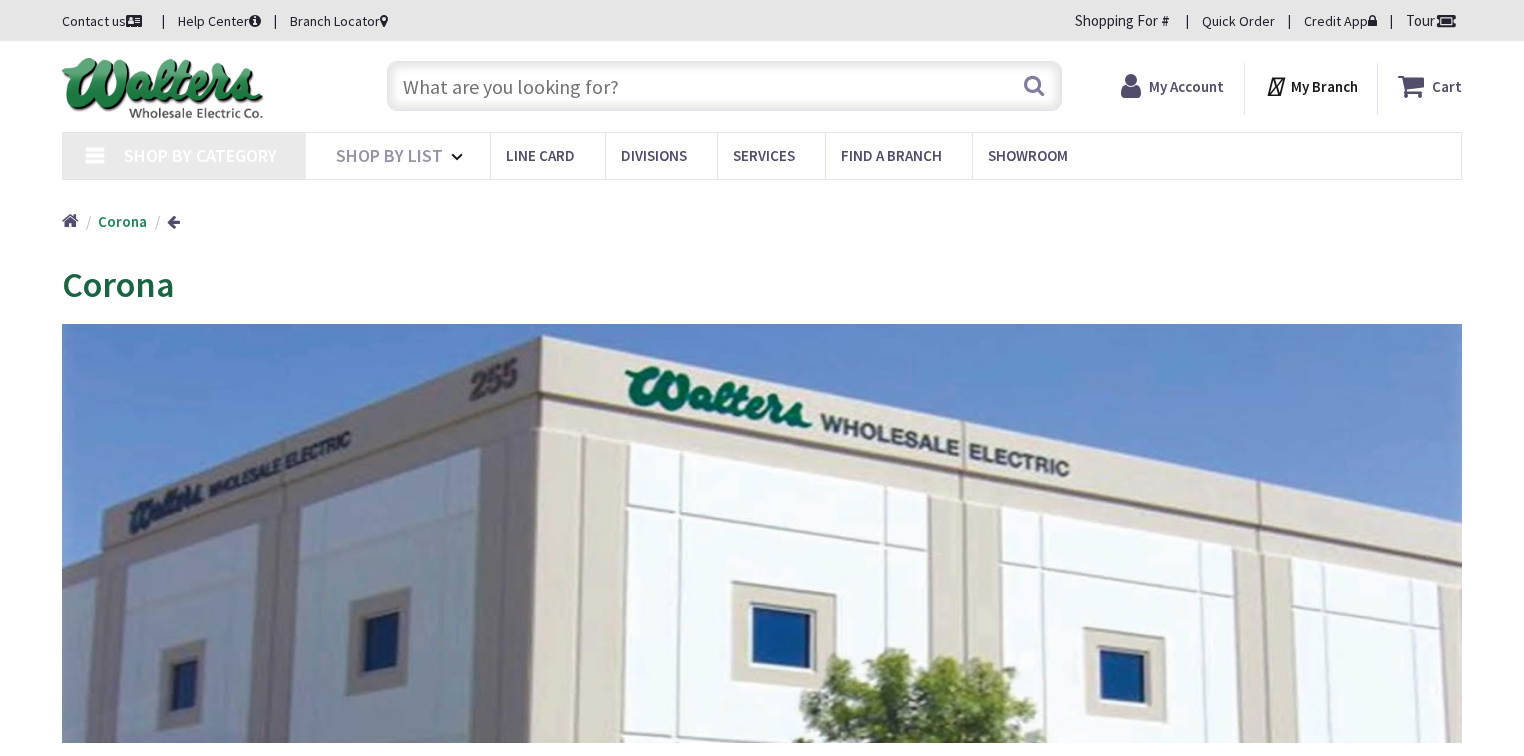 type on "[STREET], [CITY], [STATE] [POSTAL_CODE], USA" 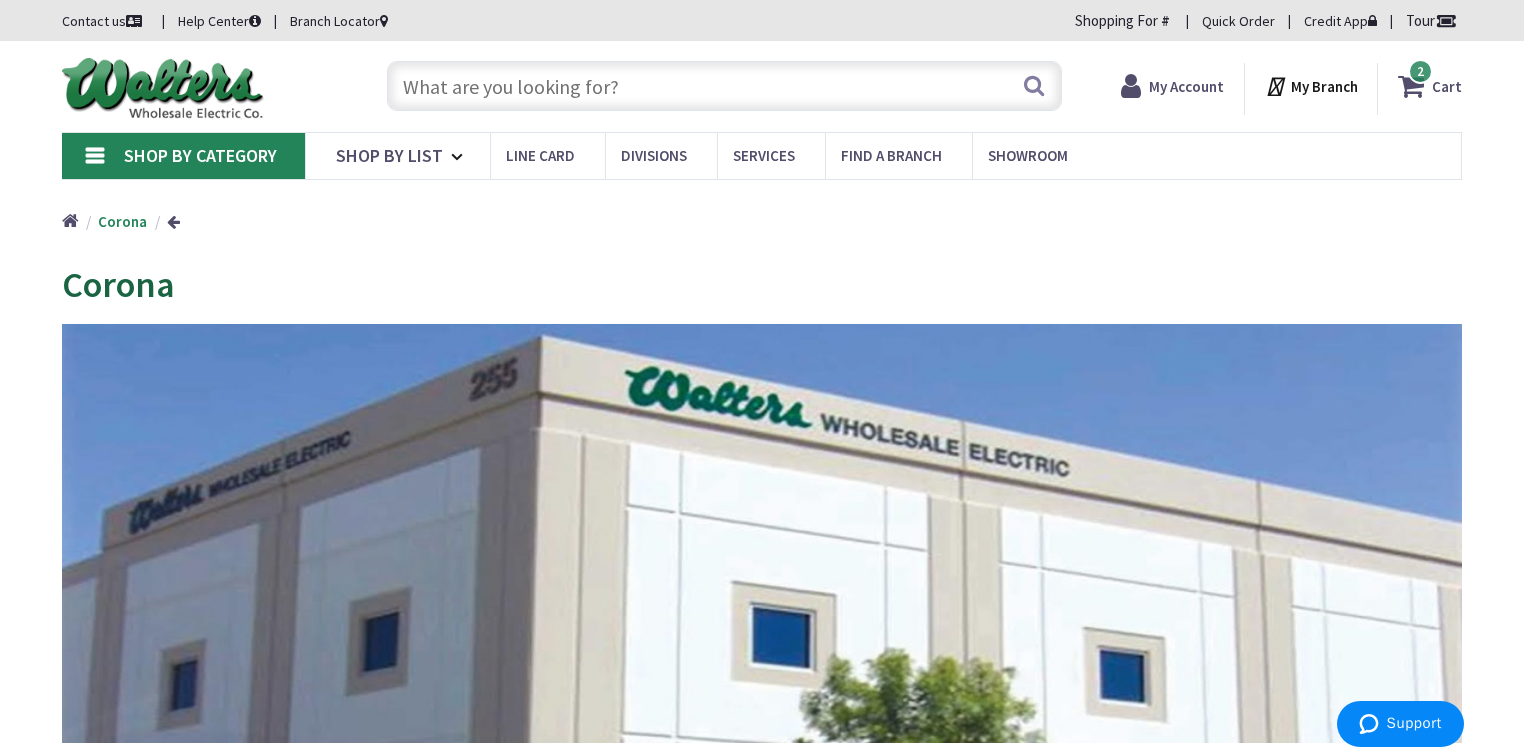 scroll, scrollTop: 0, scrollLeft: 0, axis: both 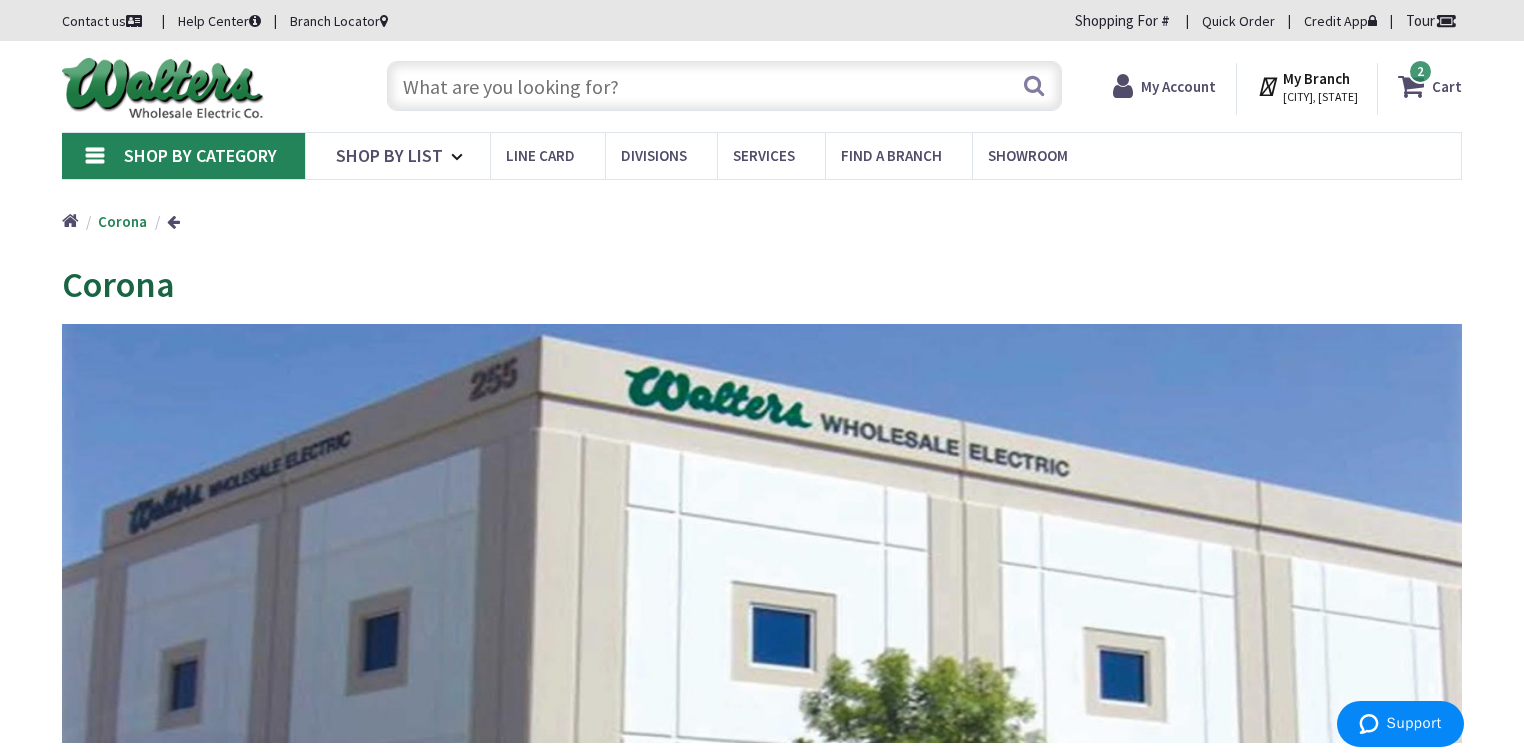 click at bounding box center (724, 86) 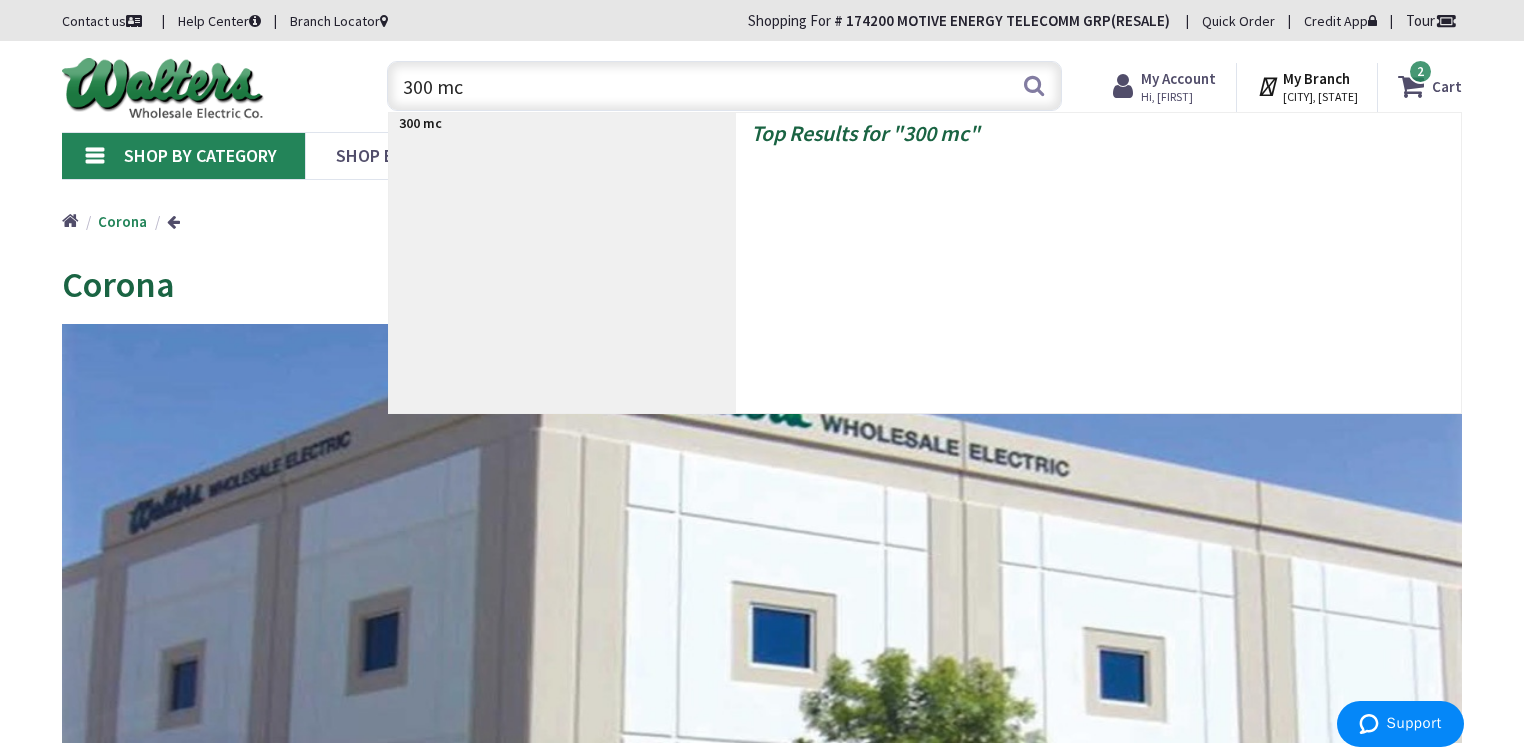 type on "300 mcm" 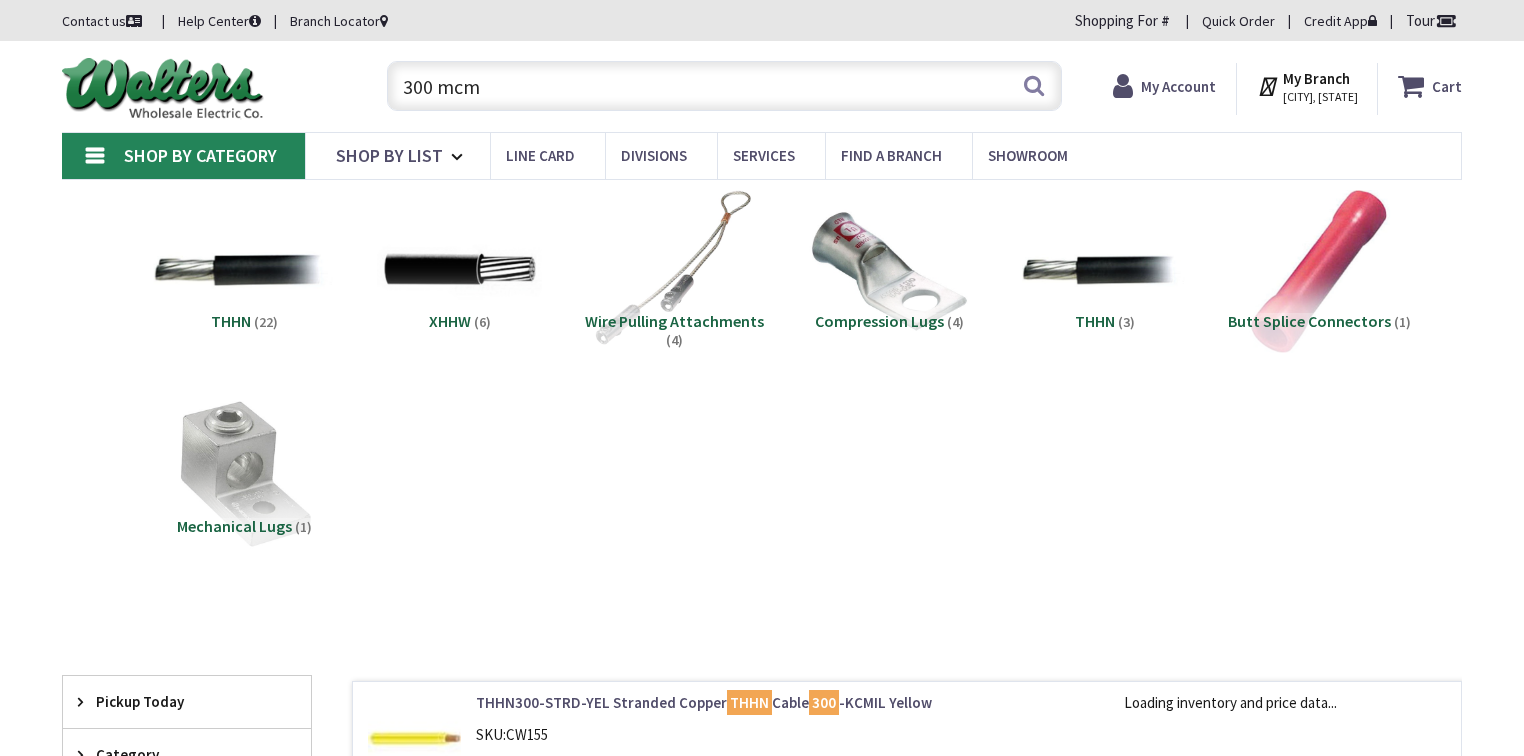 scroll, scrollTop: 0, scrollLeft: 0, axis: both 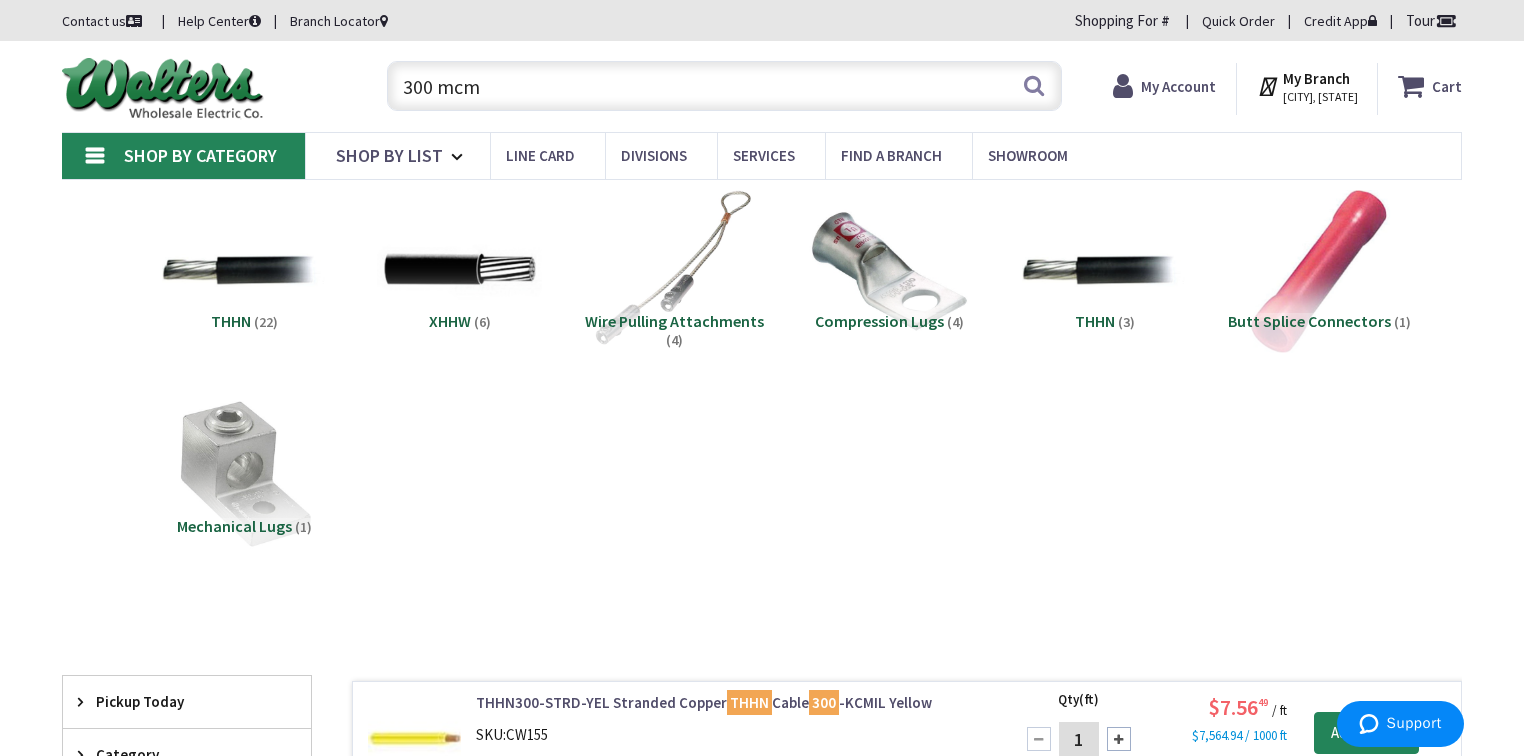 click on "THHN
(22)" at bounding box center [244, 348] 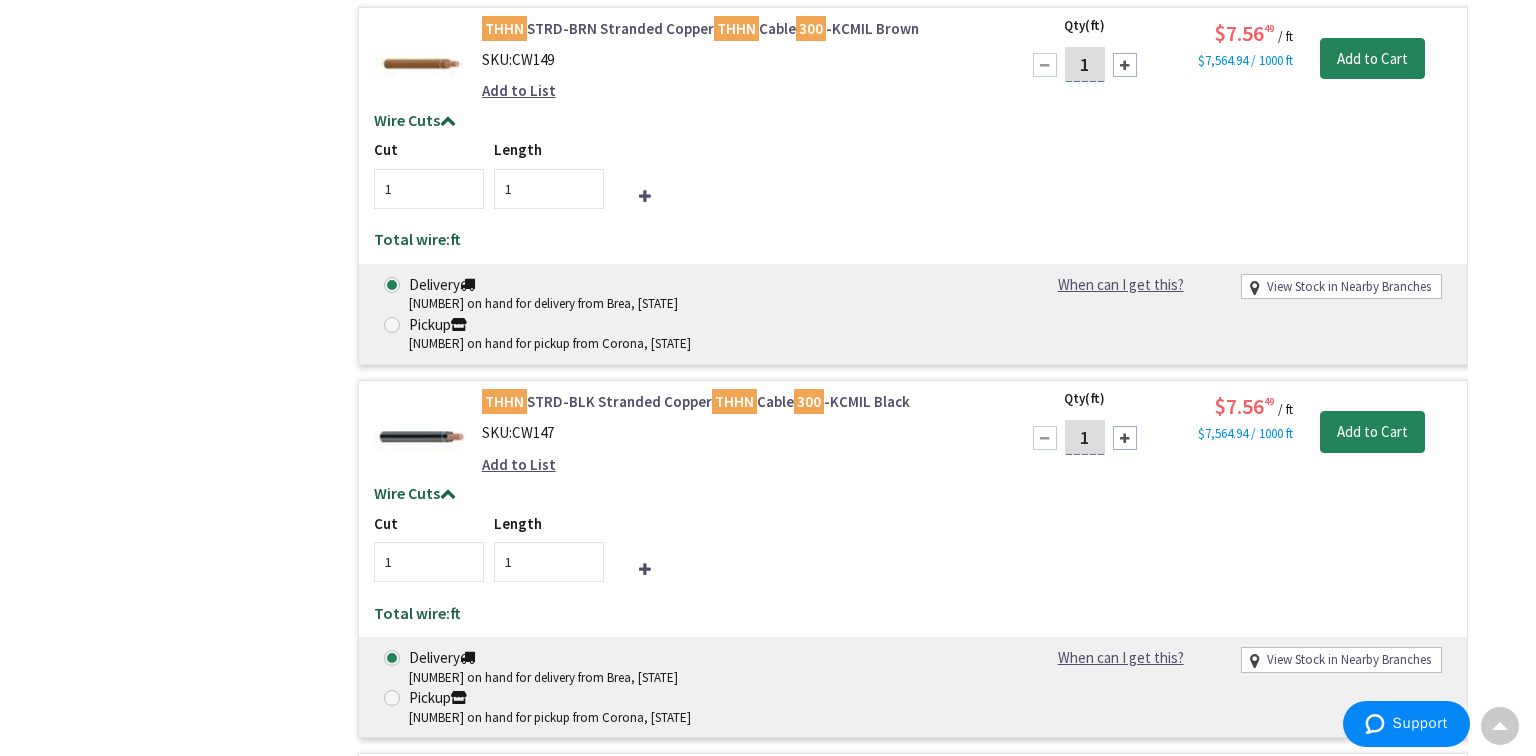 scroll, scrollTop: 1440, scrollLeft: 0, axis: vertical 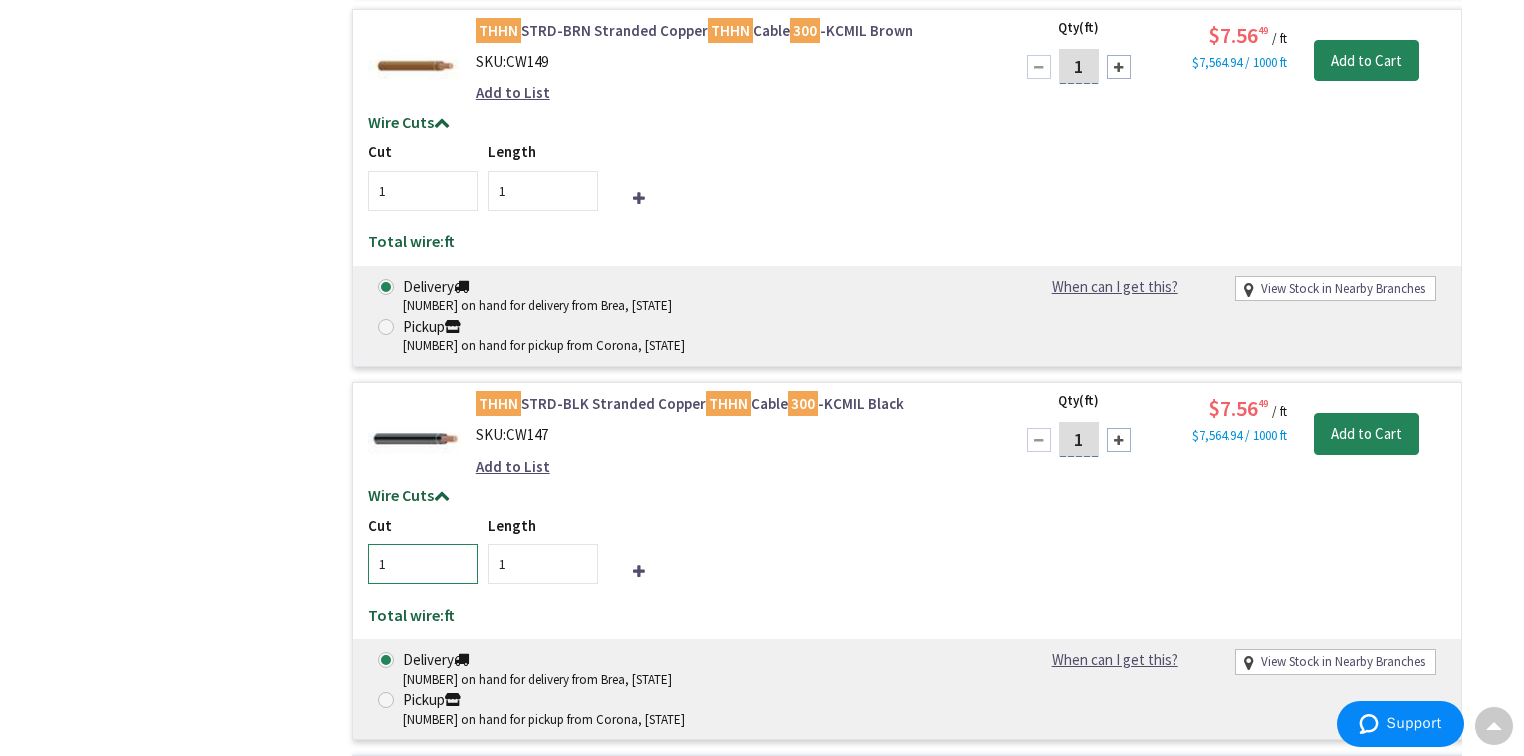 drag, startPoint x: 399, startPoint y: 440, endPoint x: 365, endPoint y: 440, distance: 34 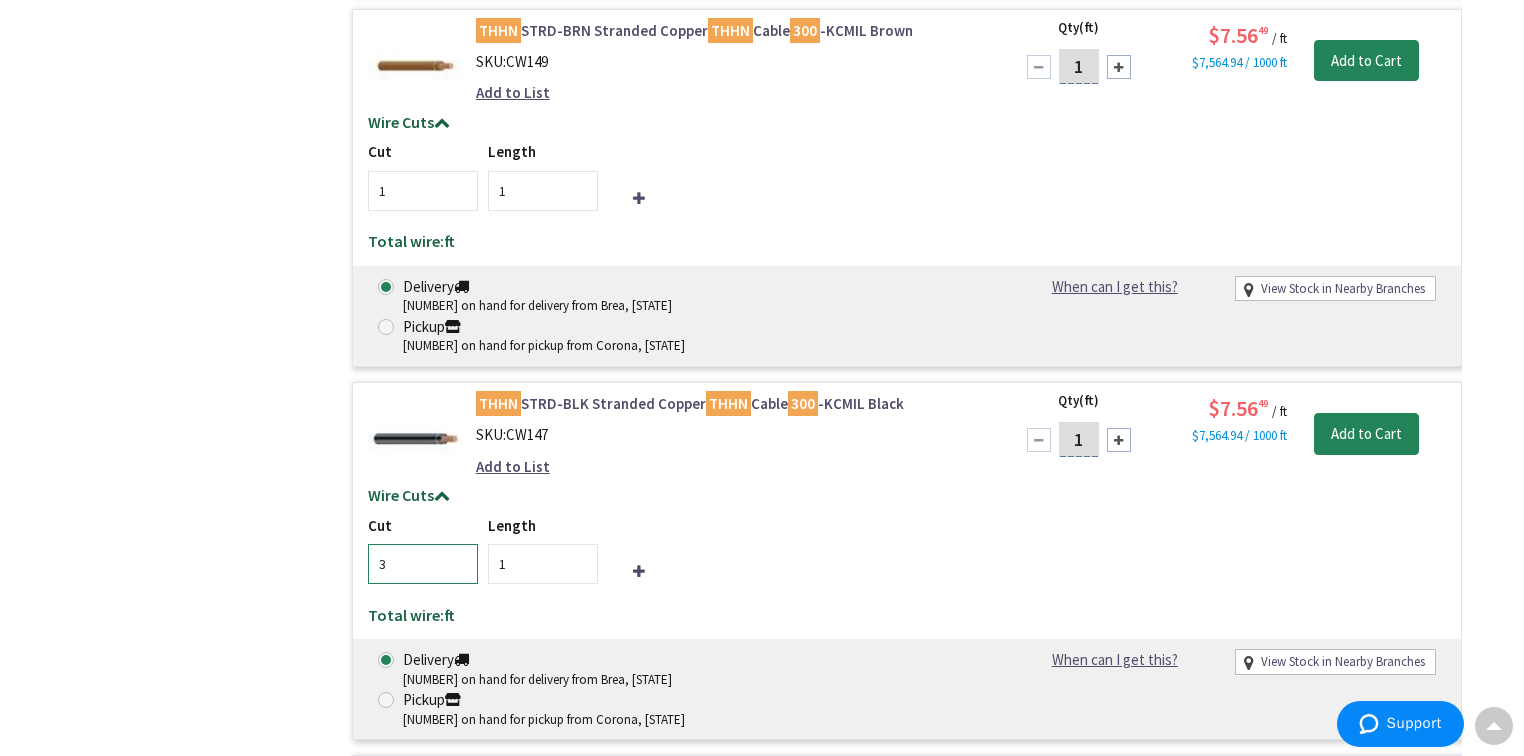 type on "3" 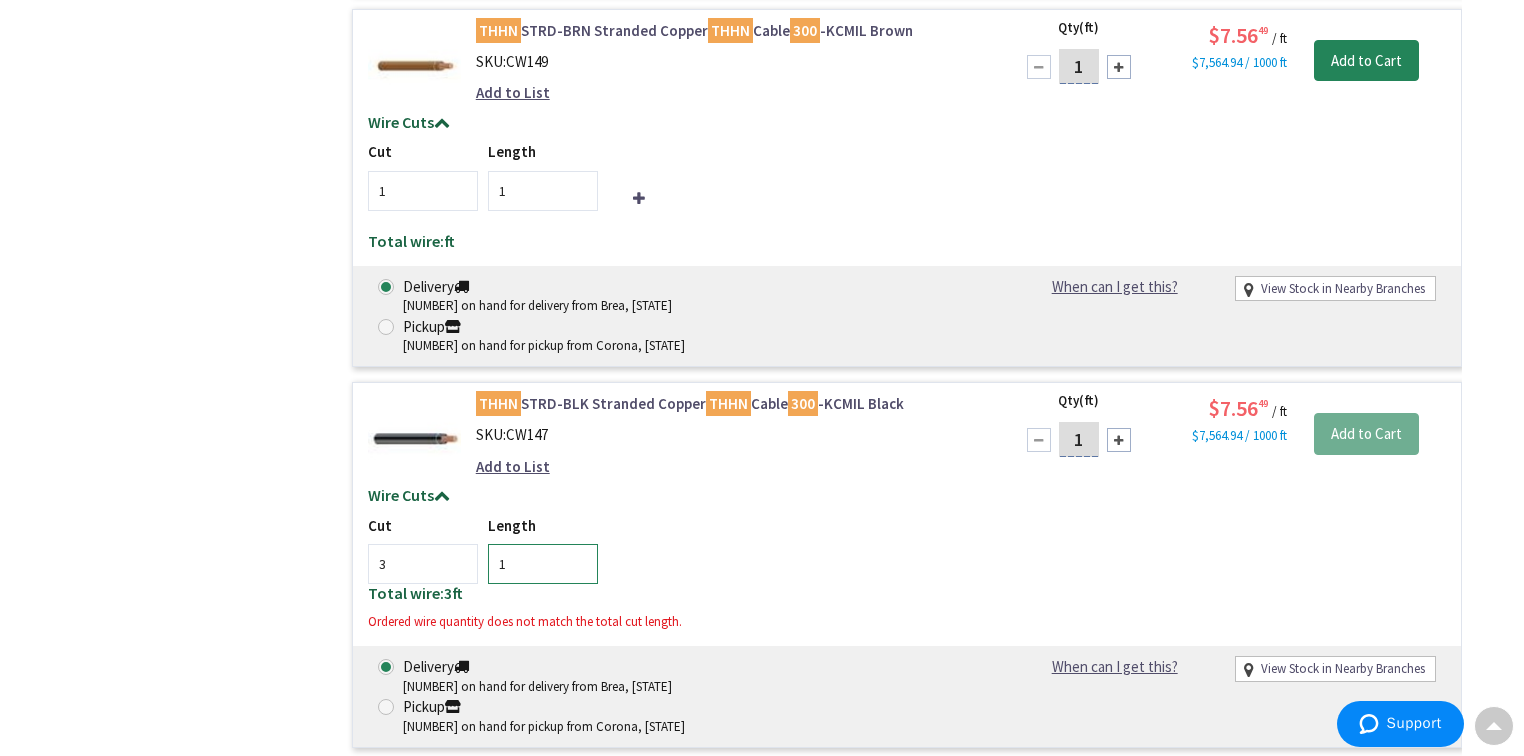 drag, startPoint x: 511, startPoint y: 448, endPoint x: 436, endPoint y: 443, distance: 75.16648 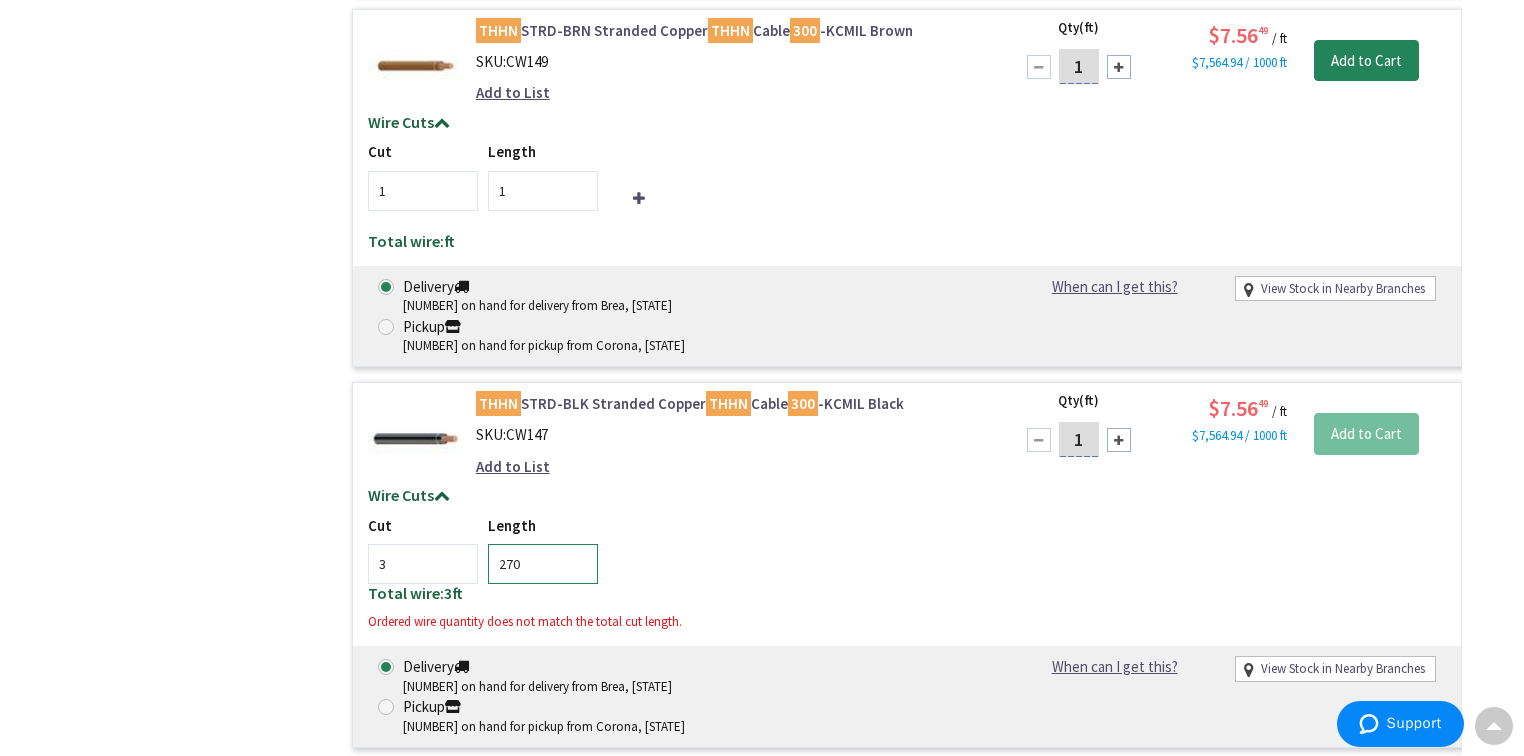 type on "270" 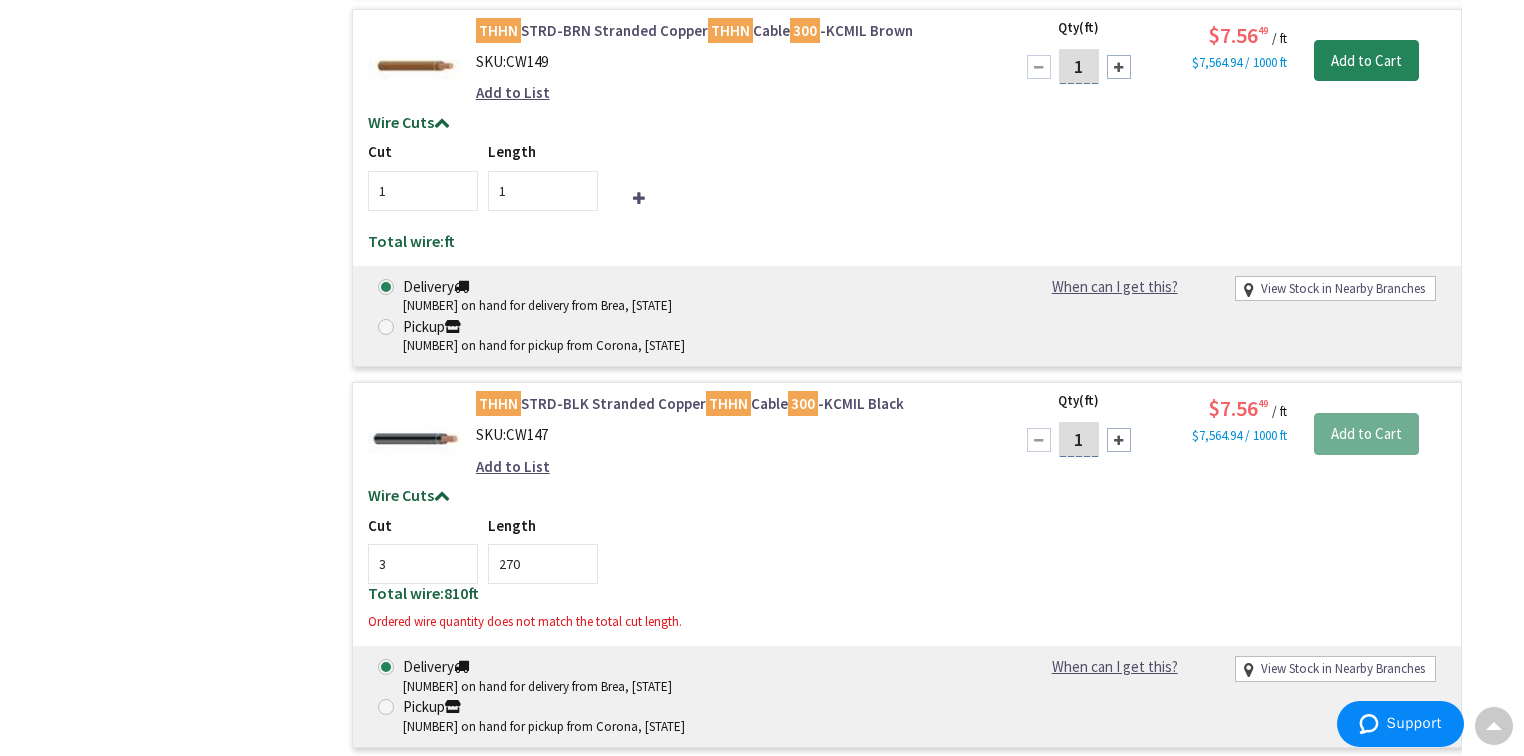 drag, startPoint x: 1085, startPoint y: 320, endPoint x: 1069, endPoint y: 318, distance: 16.124516 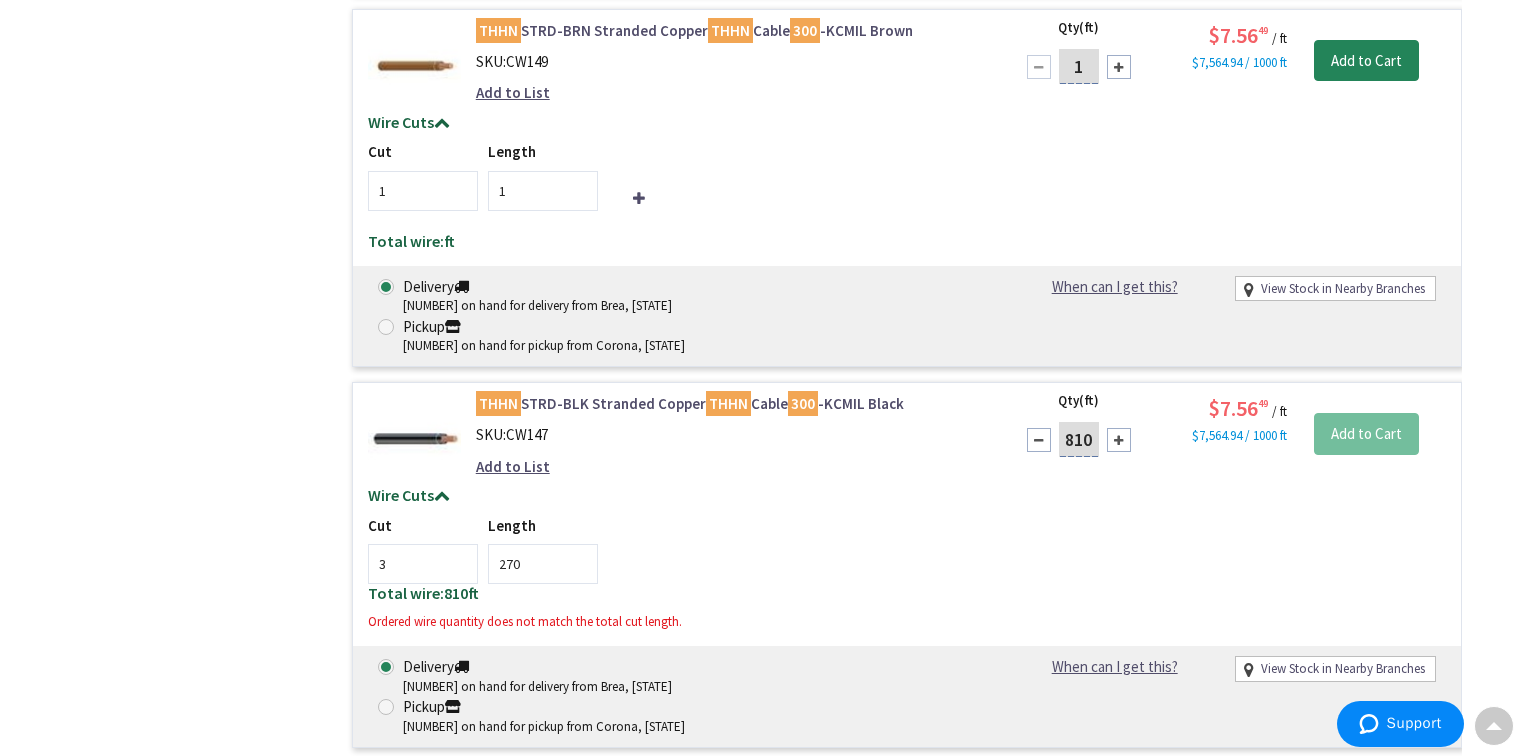 type on "810" 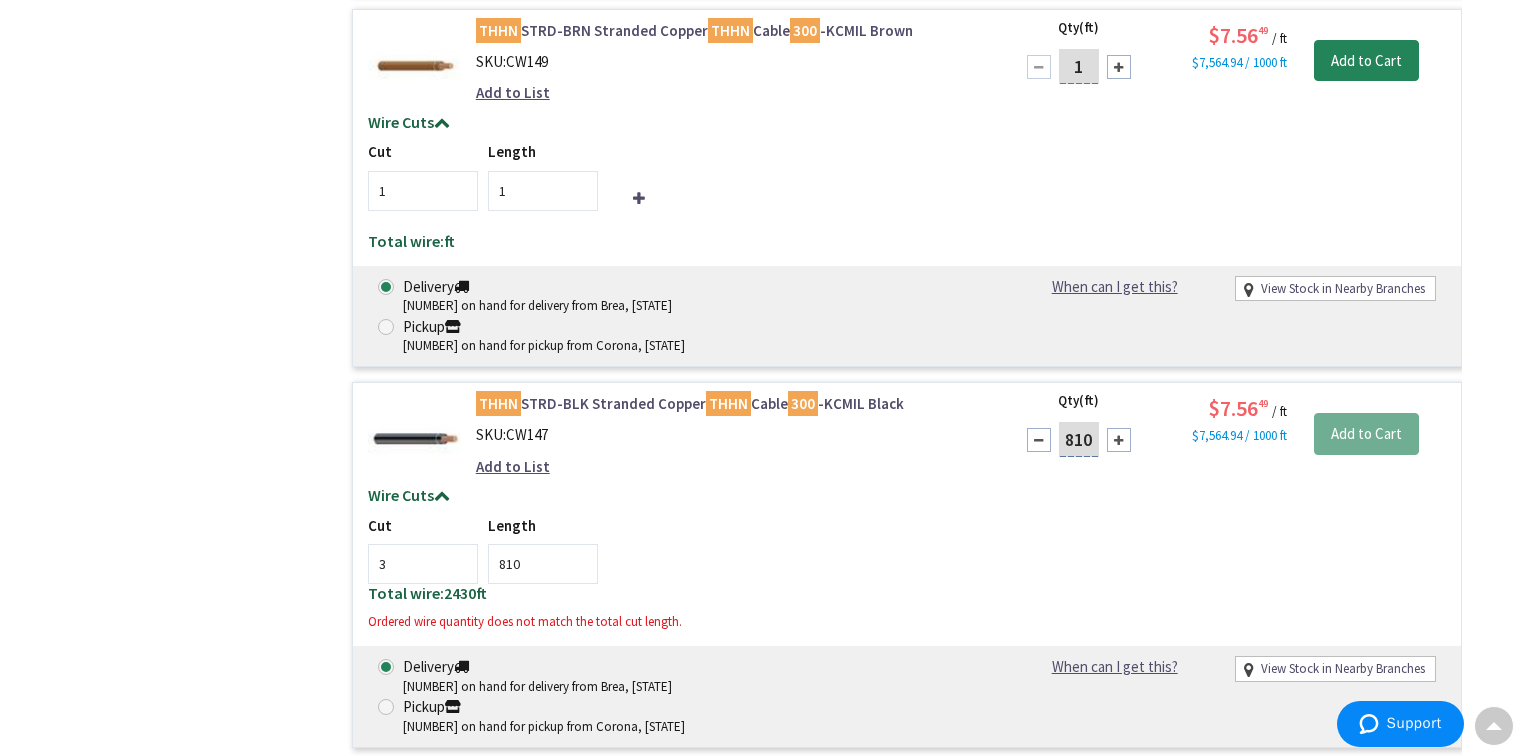 click on "Cut
3
Length
810" at bounding box center (907, 549) 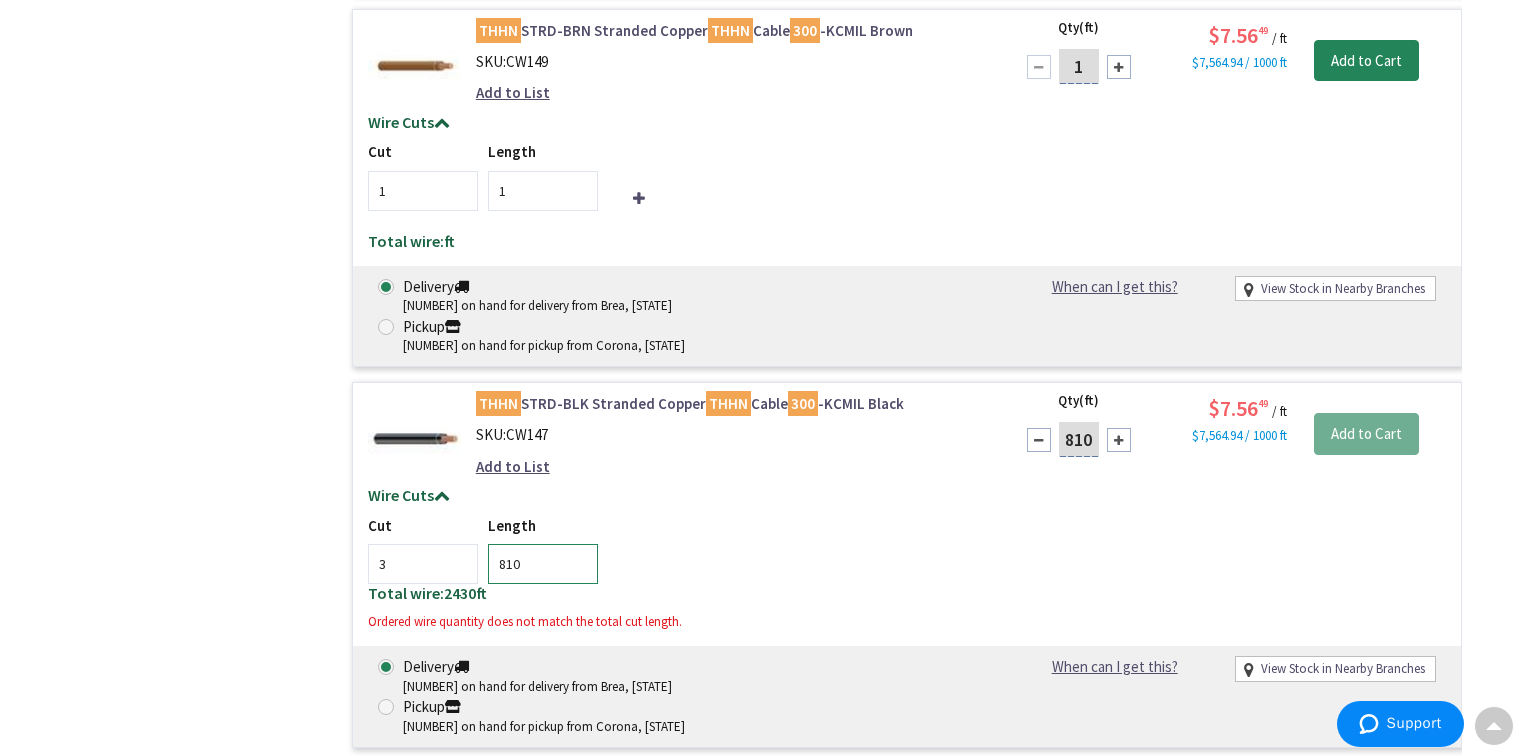 drag, startPoint x: 536, startPoint y: 447, endPoint x: 493, endPoint y: 446, distance: 43.011627 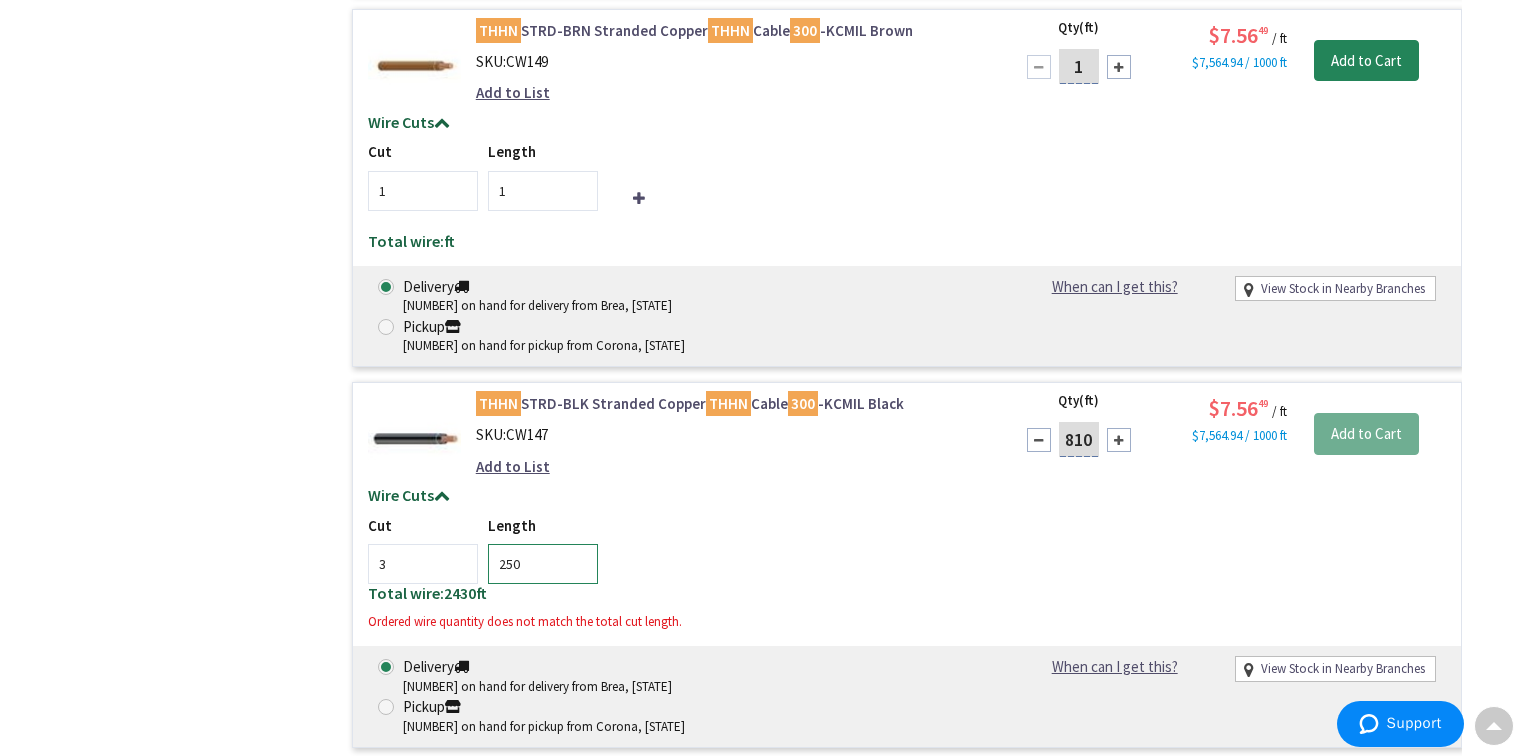 type on "250" 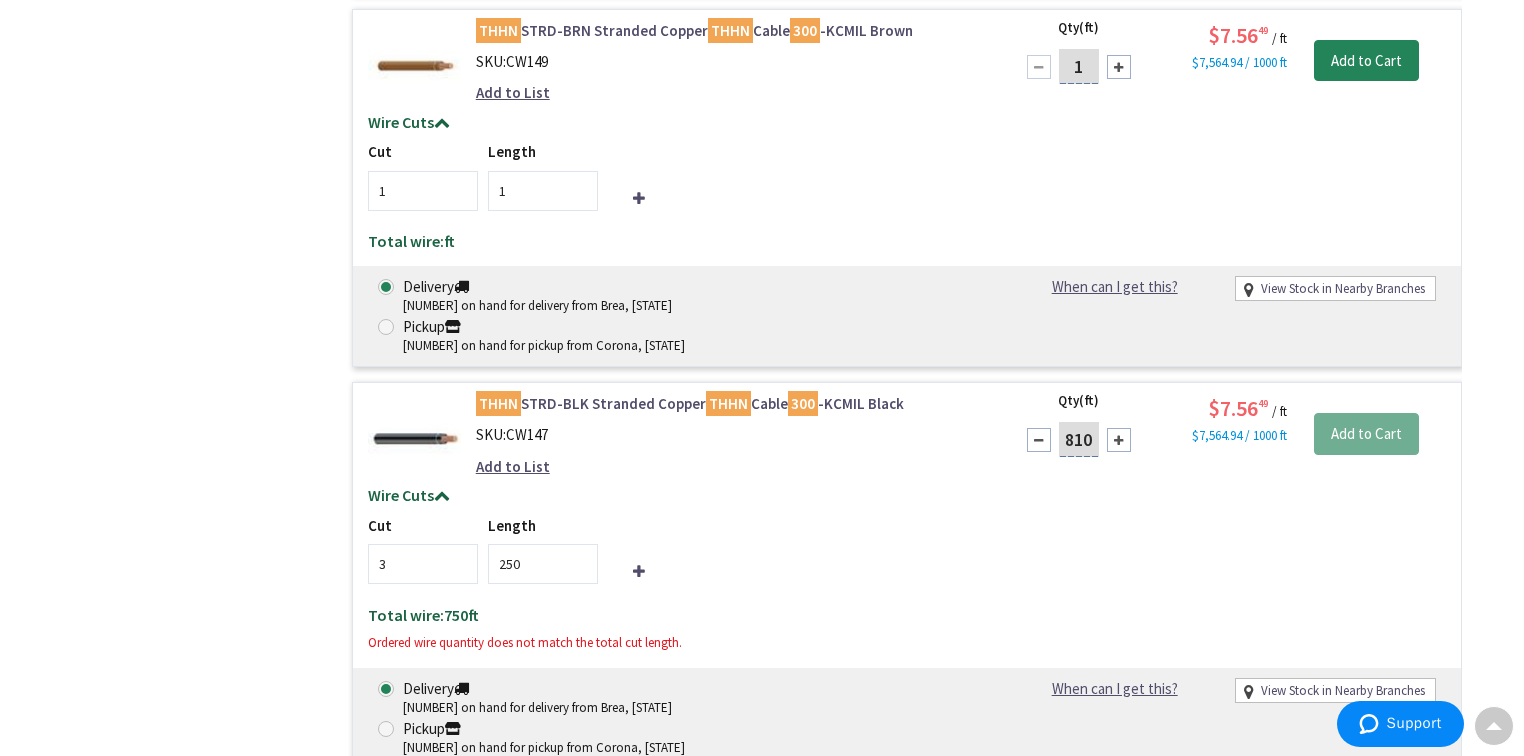 drag, startPoint x: 1094, startPoint y: 317, endPoint x: 1068, endPoint y: 316, distance: 26.019224 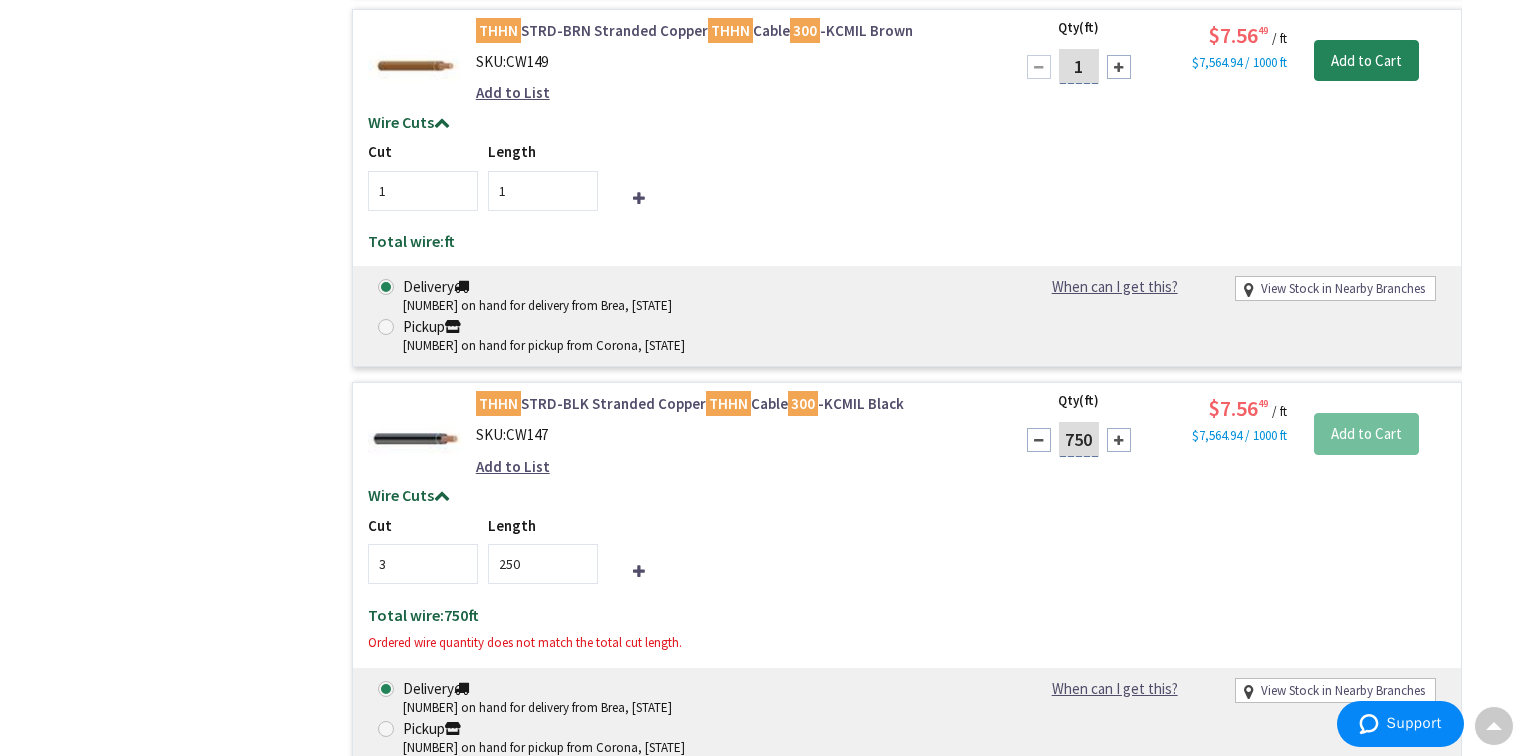 type on "750" 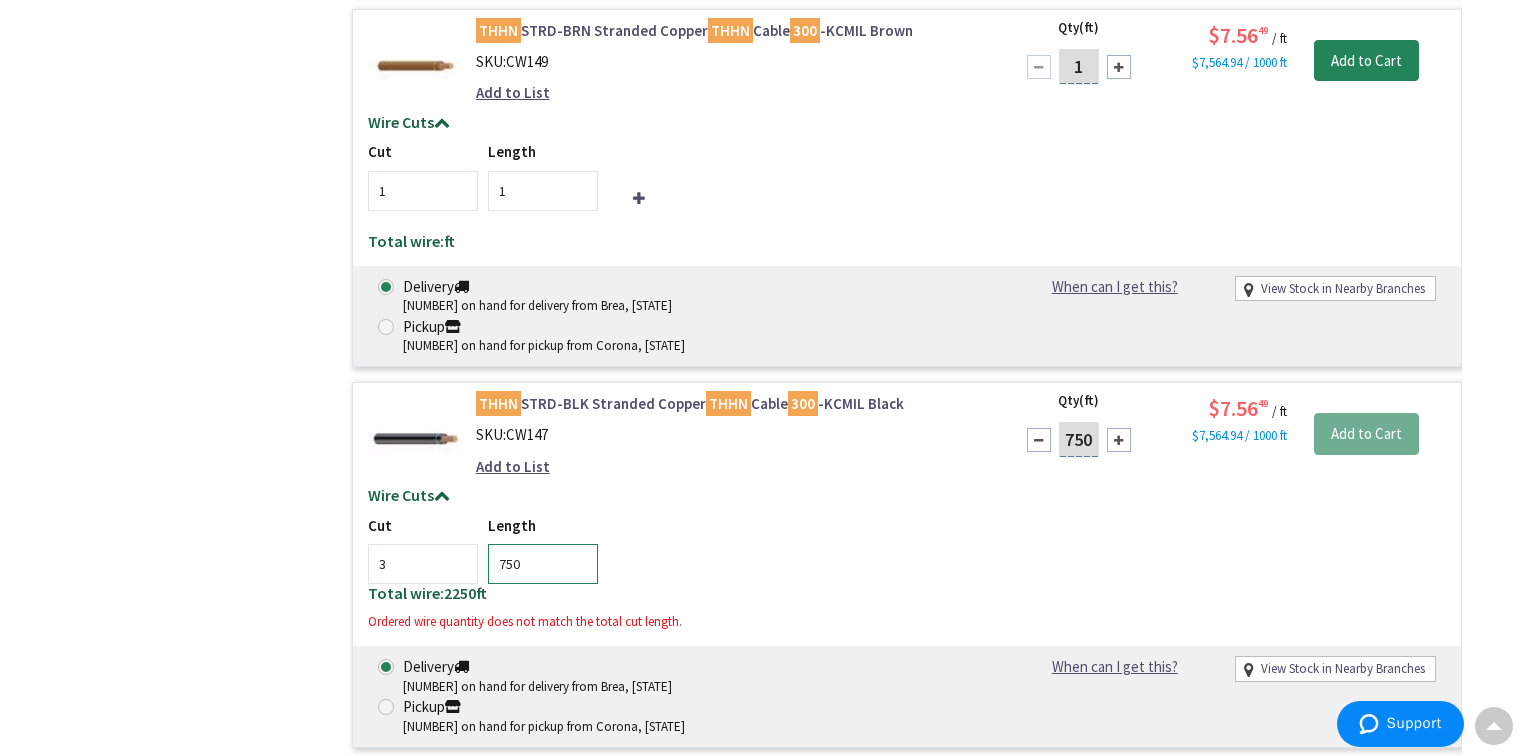 drag, startPoint x: 528, startPoint y: 442, endPoint x: 479, endPoint y: 440, distance: 49.0408 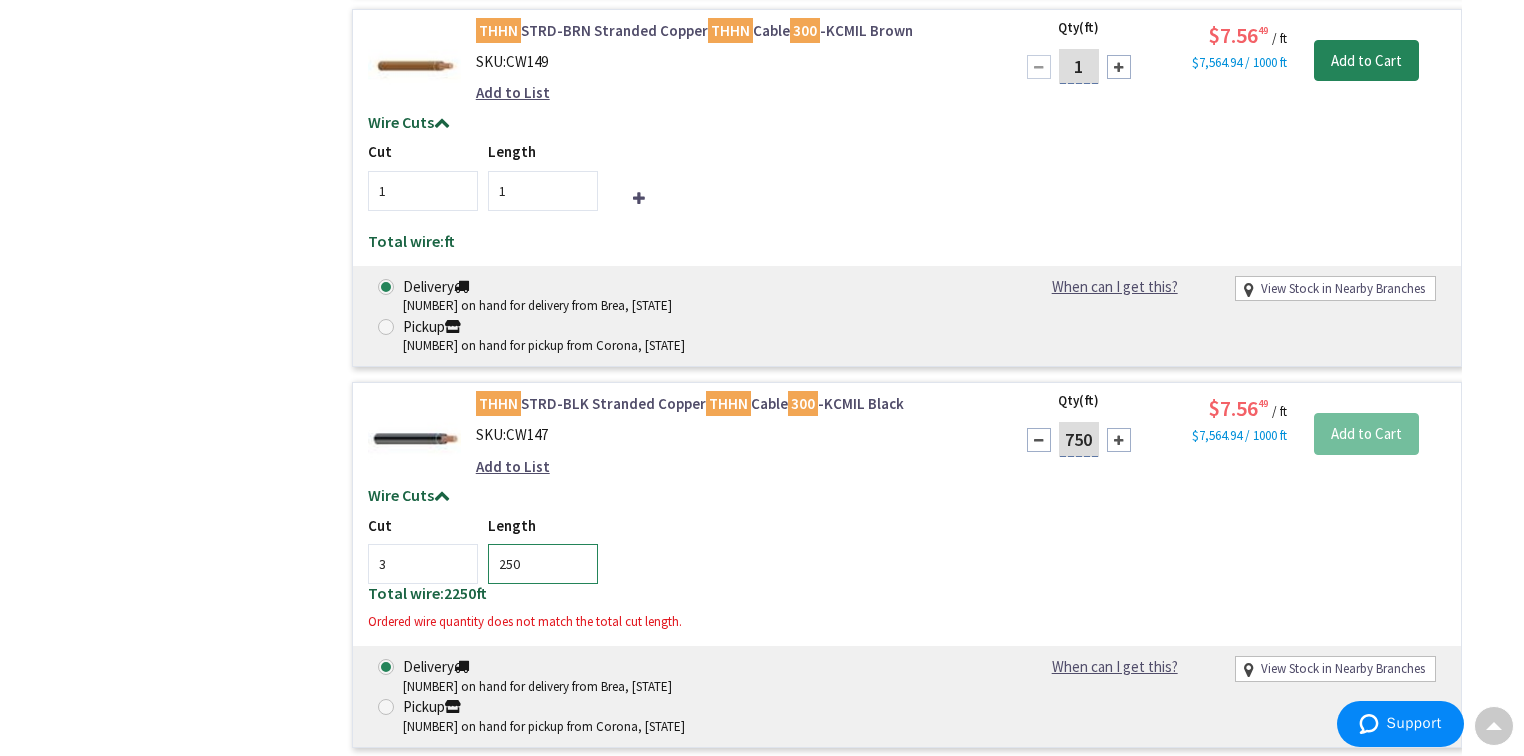 type on "250" 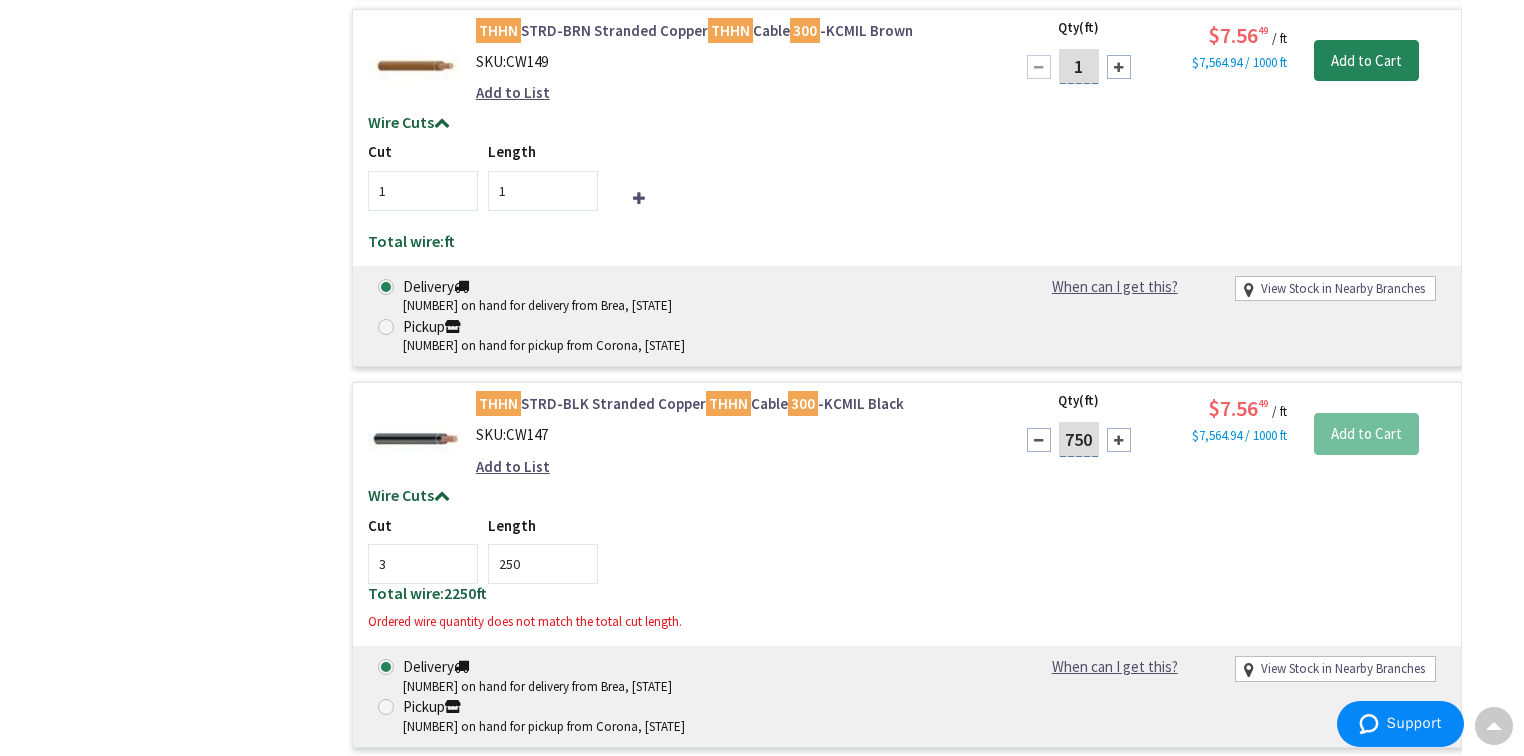 click on "Add to Cart" at bounding box center (1366, 434) 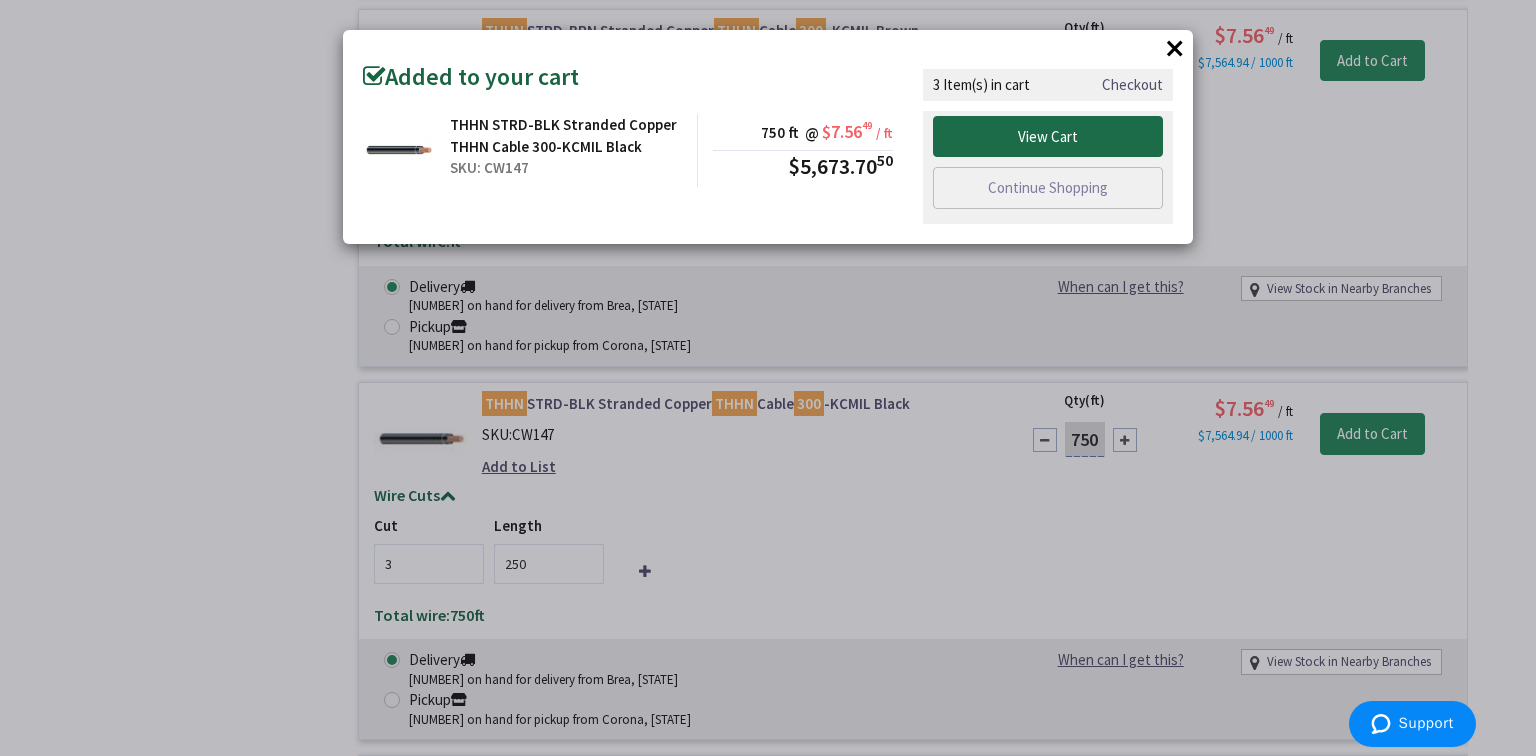 click on "View Cart" at bounding box center [1048, 137] 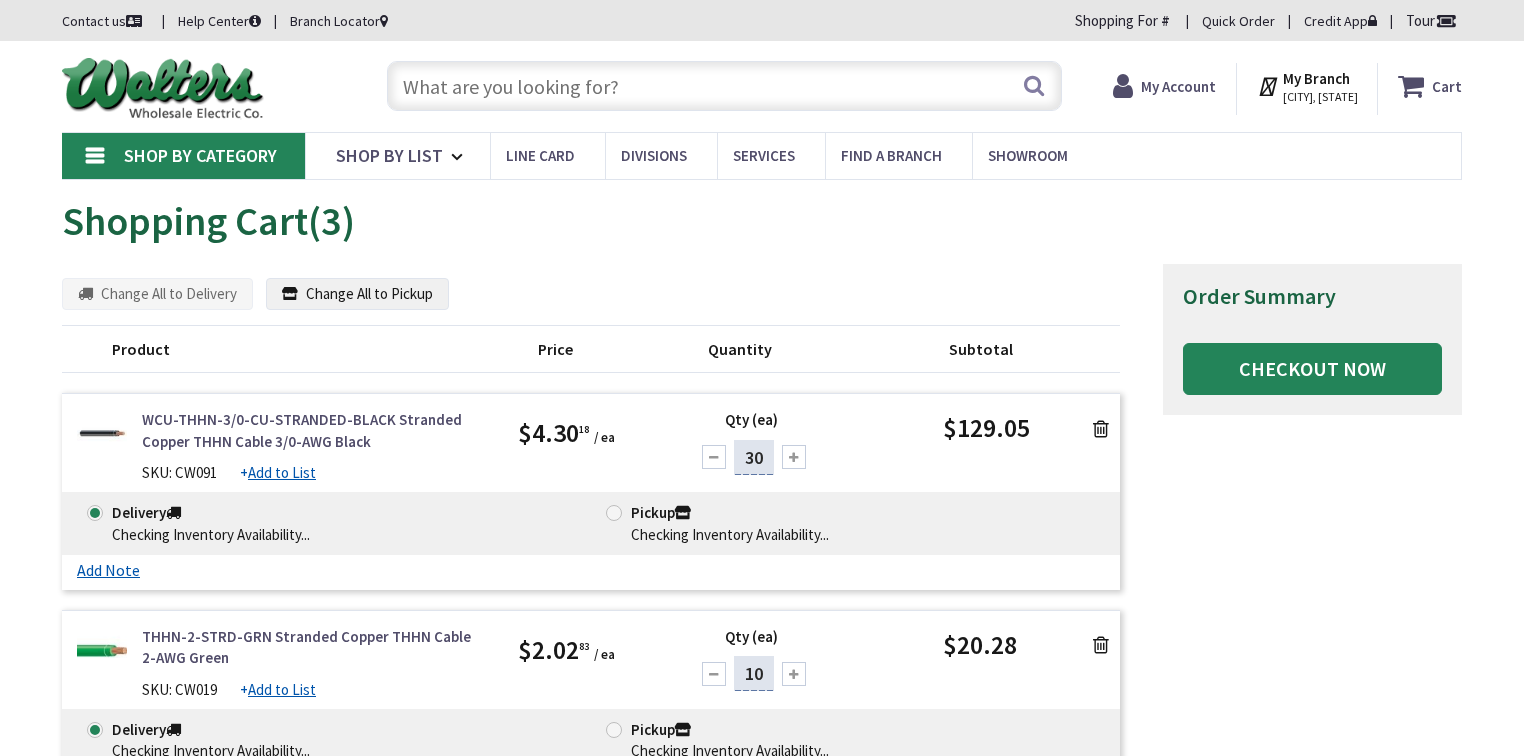 scroll, scrollTop: 0, scrollLeft: 0, axis: both 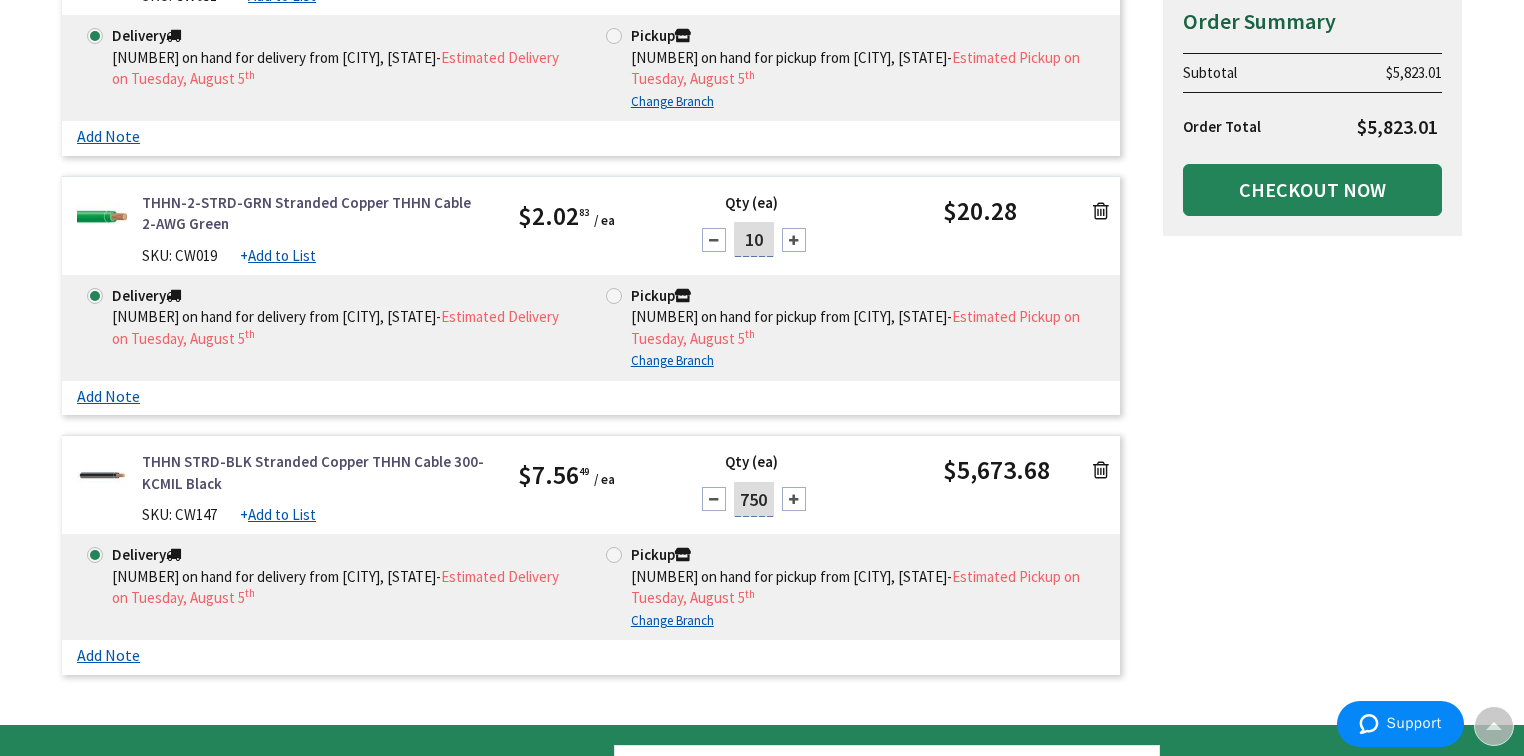 drag, startPoint x: 771, startPoint y: 497, endPoint x: 692, endPoint y: 484, distance: 80.06248 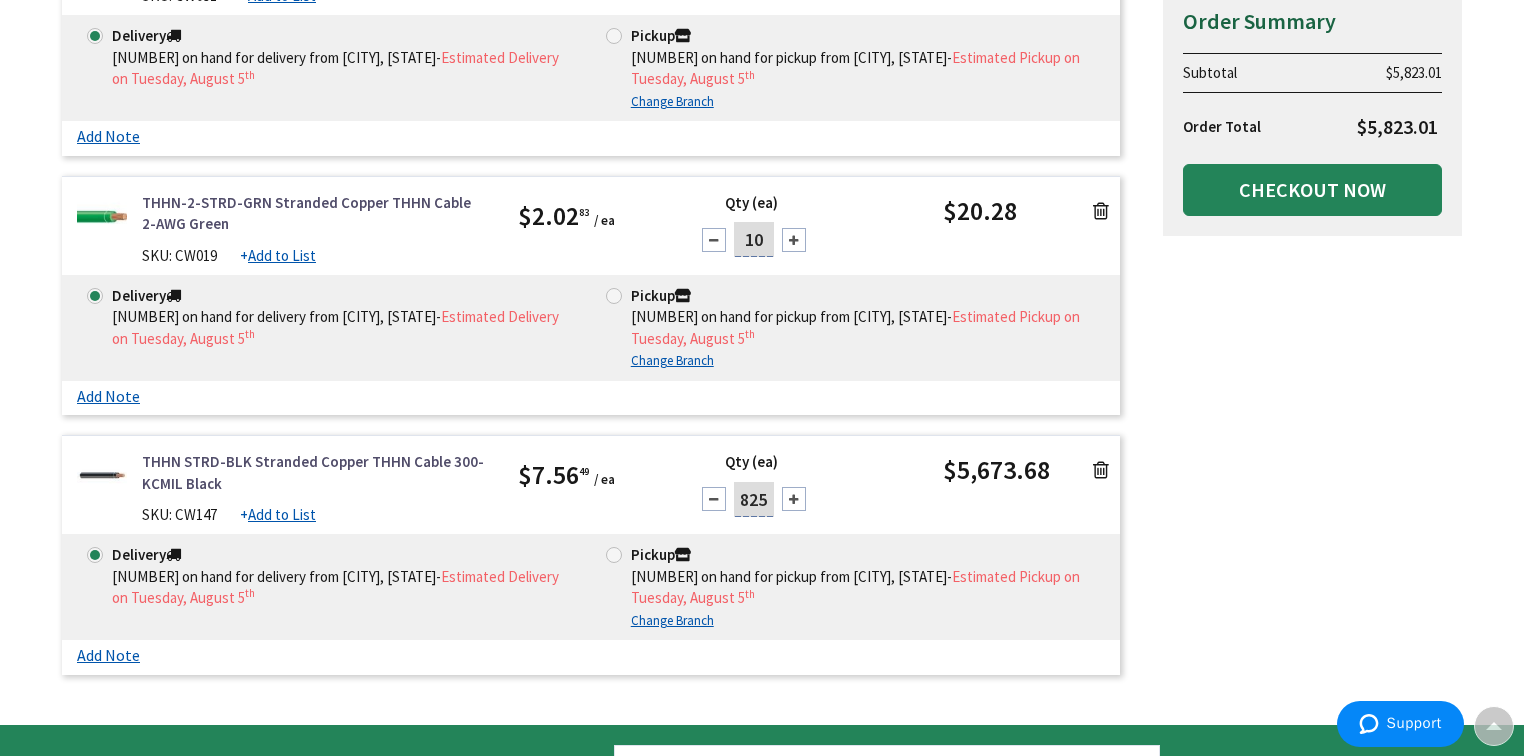 type on "825" 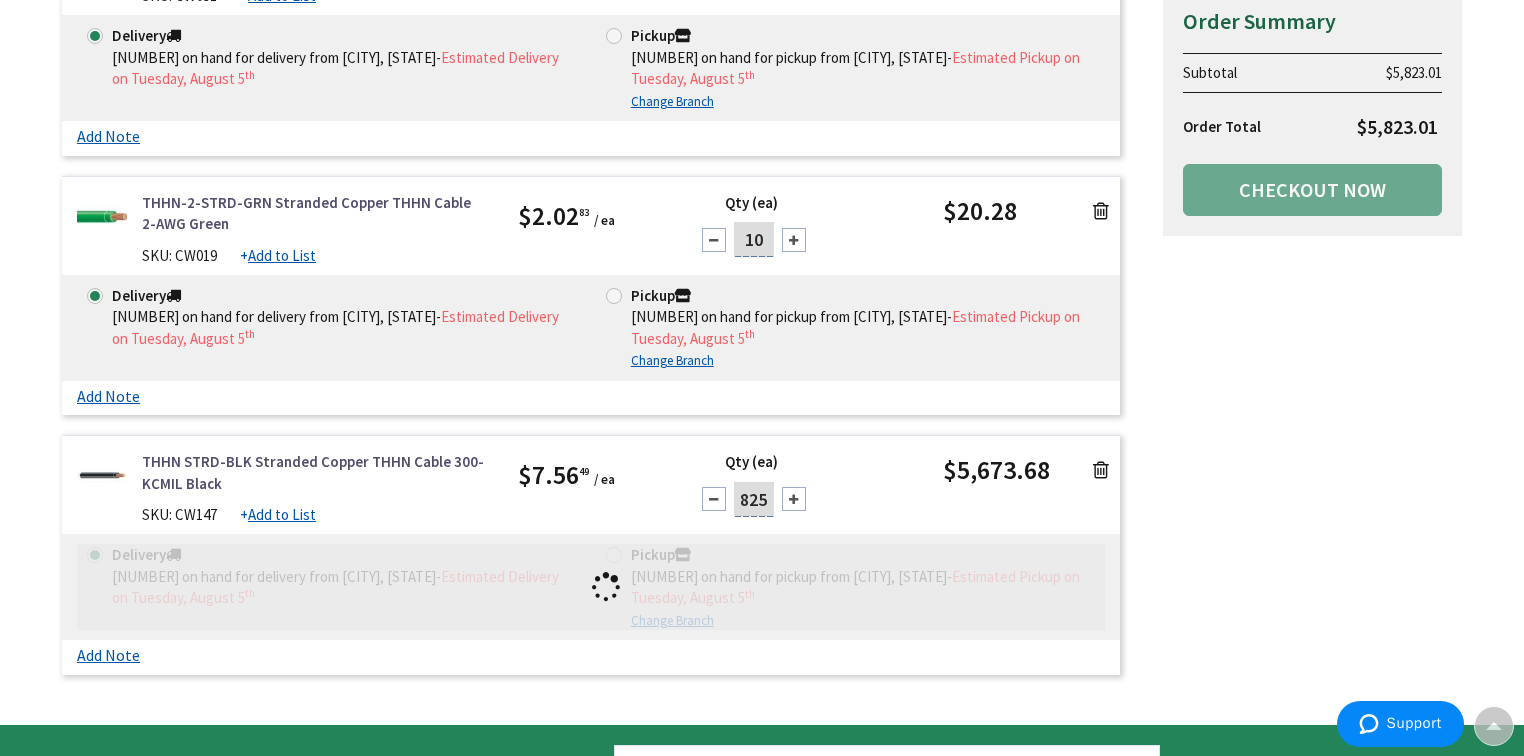 click on "SKU: CW147
+   Add to List" at bounding box center (315, 514) 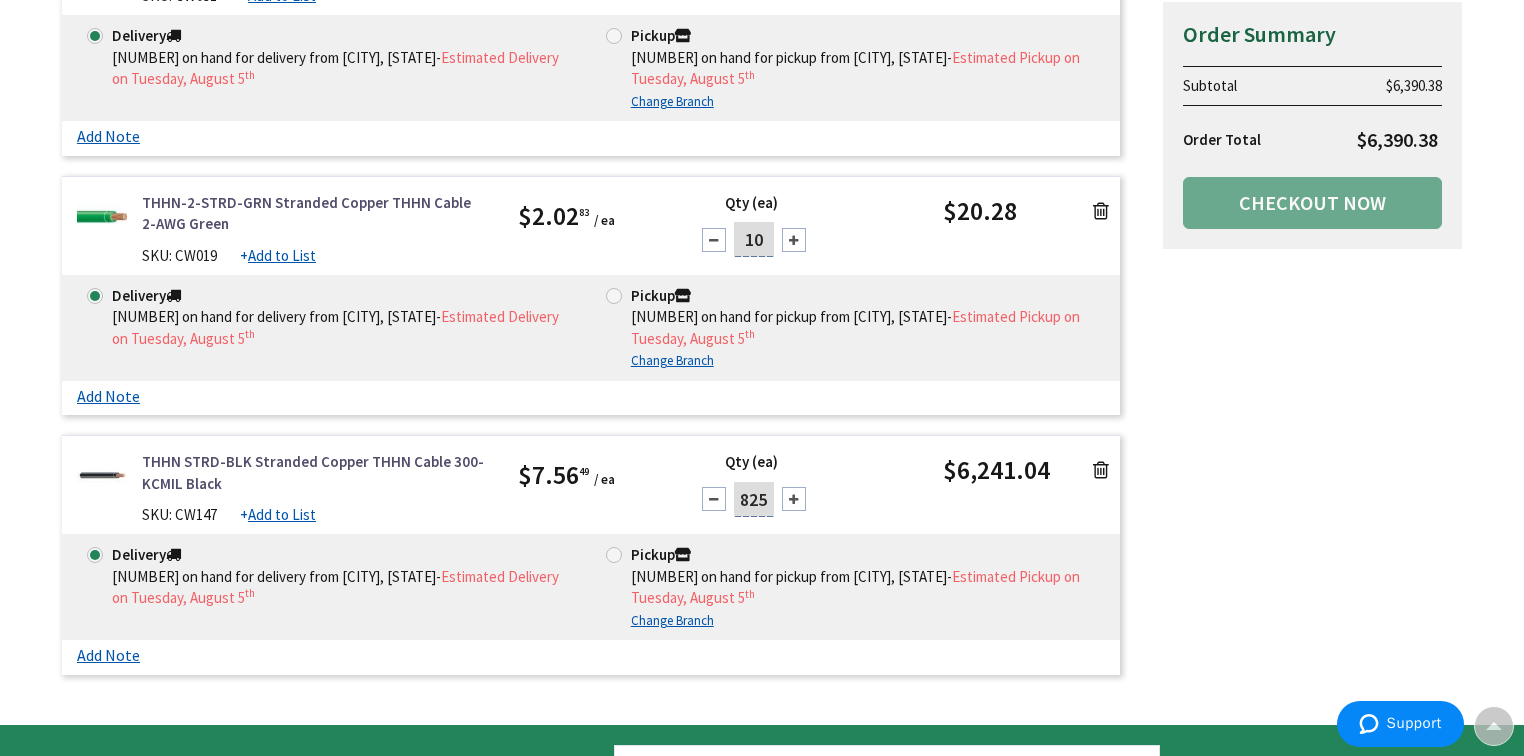 click on "Shopping Cart
Shopping Cart                     (3)
Summary
Order Summary
Subtotal
$6,390.38
Order Total
$6,390.38
Checkout Now
Some items in your cart are discontinued.                 Product Price" at bounding box center (762, 213) 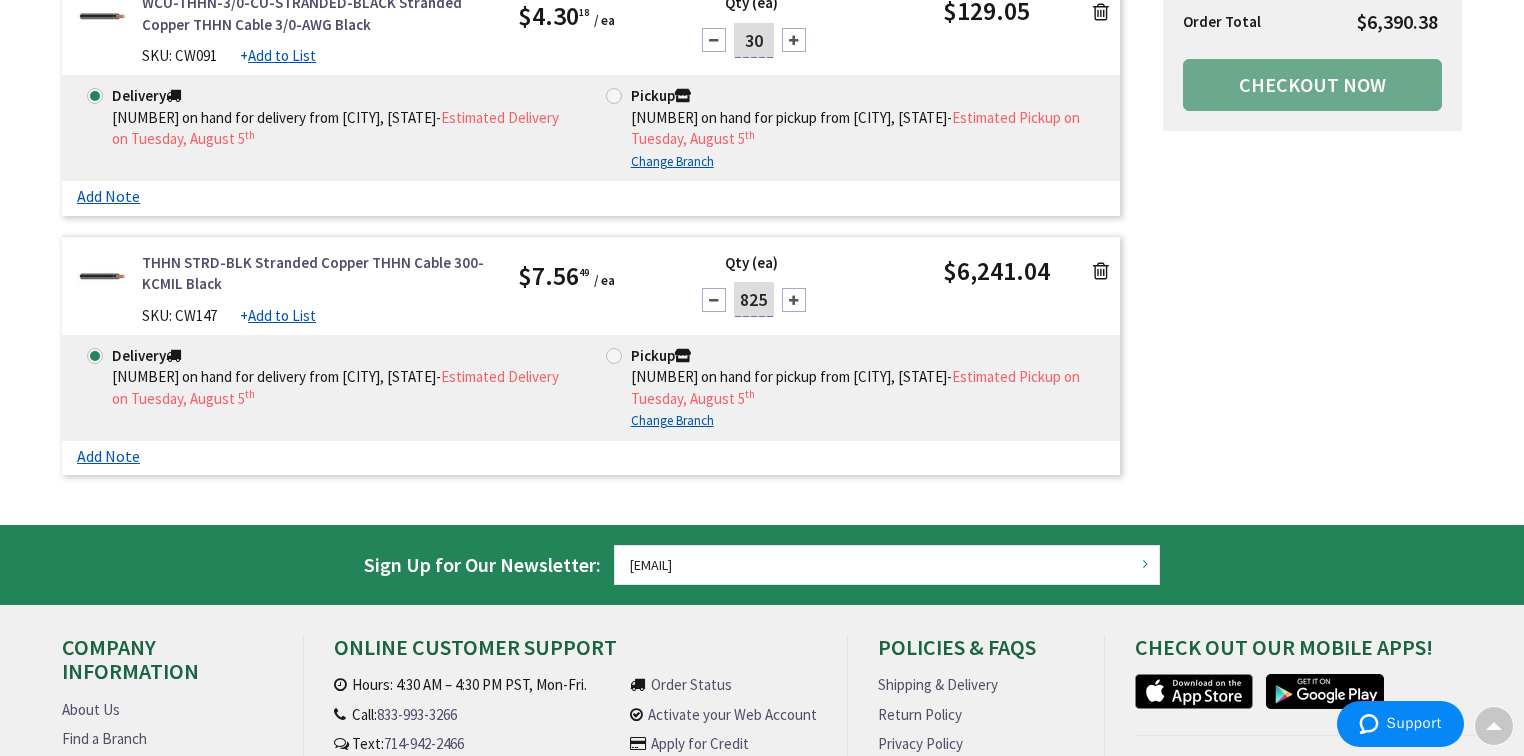 scroll, scrollTop: 240, scrollLeft: 0, axis: vertical 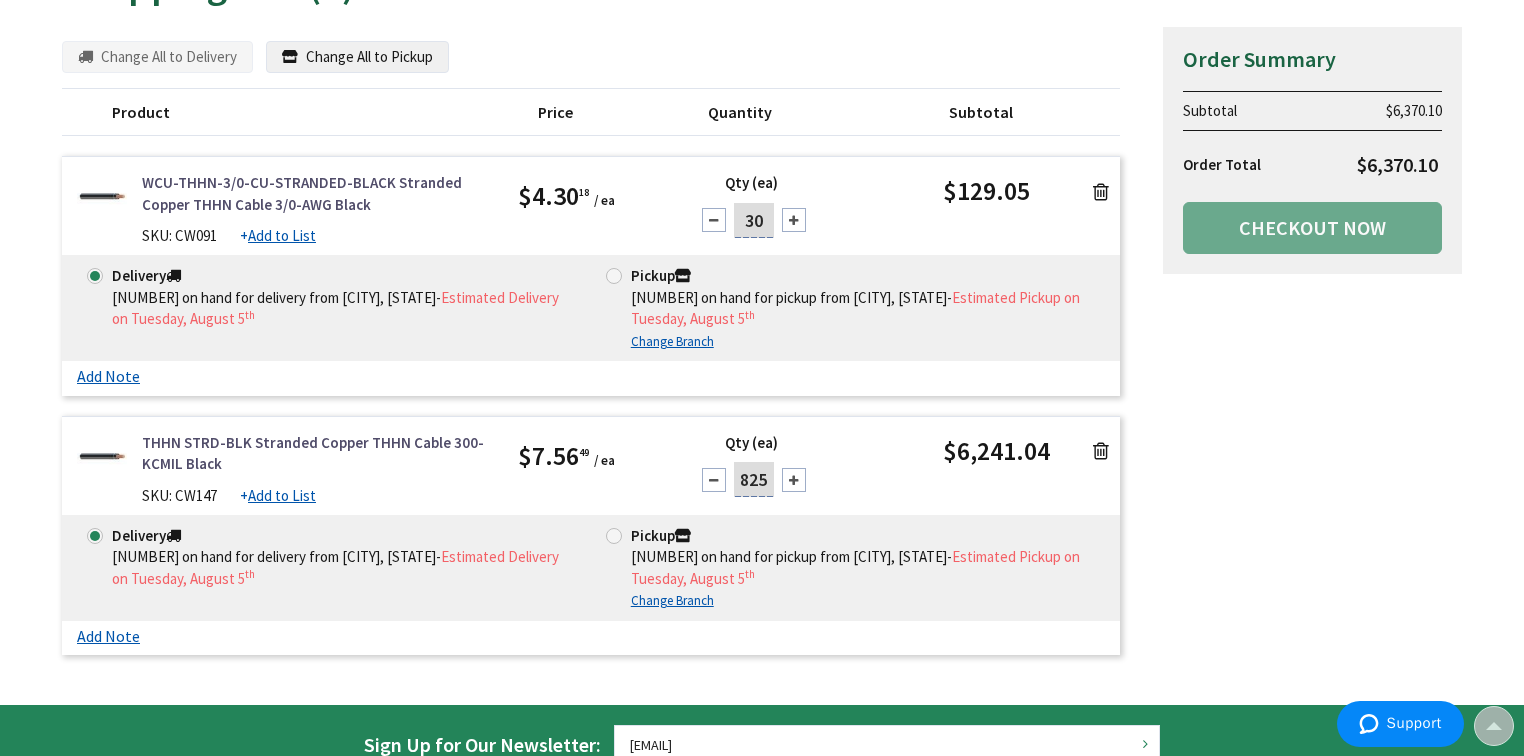 click at bounding box center (1101, 192) 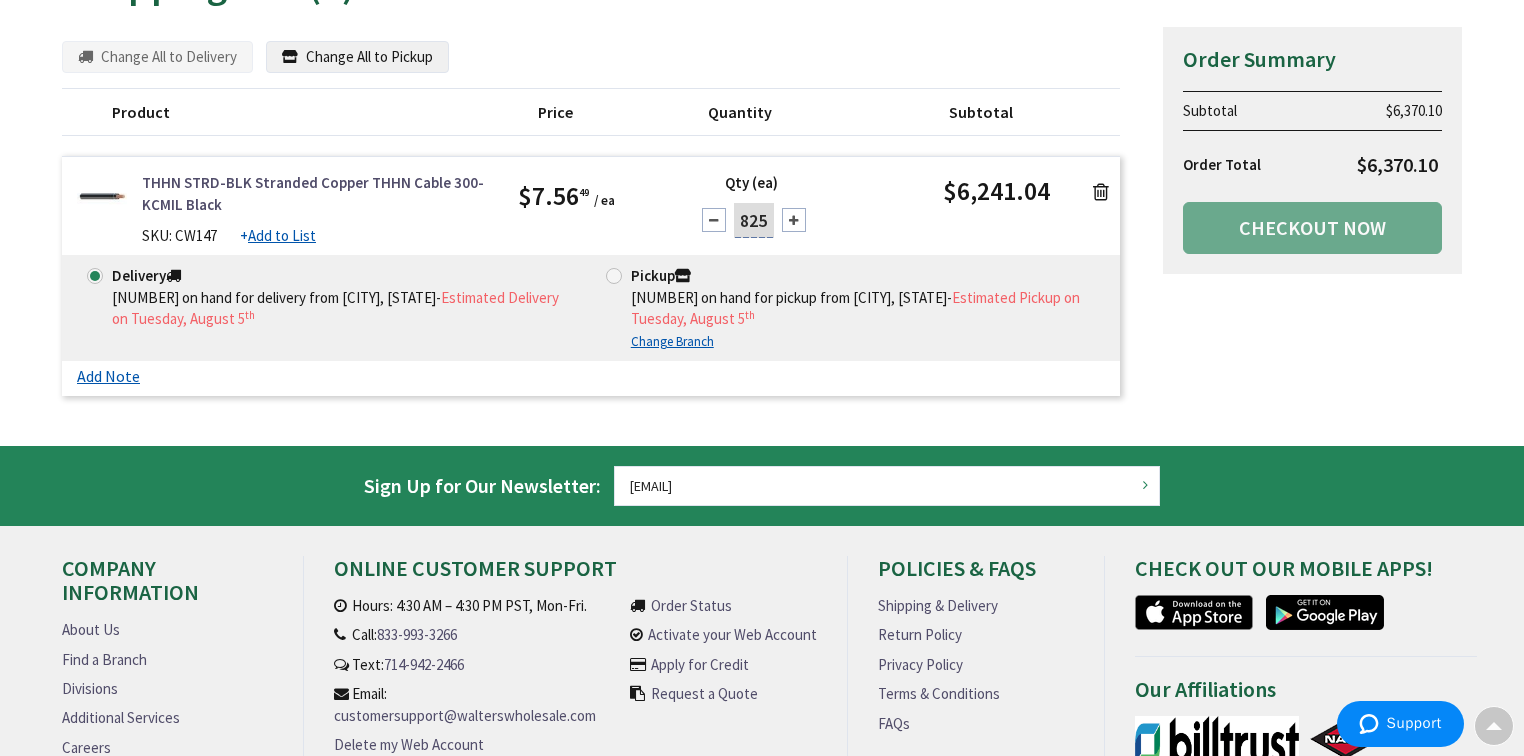 scroll, scrollTop: 0, scrollLeft: 0, axis: both 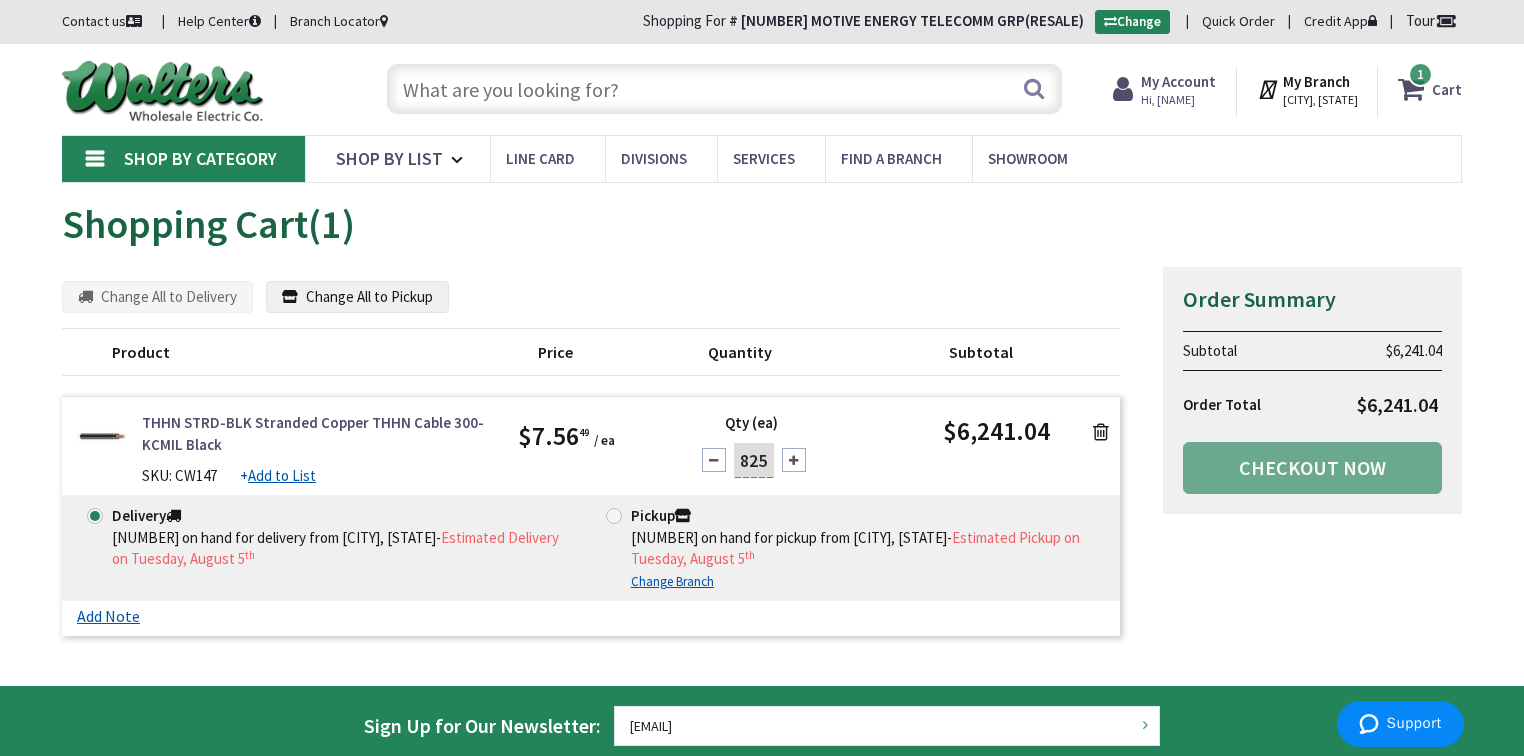 click at bounding box center (724, 89) 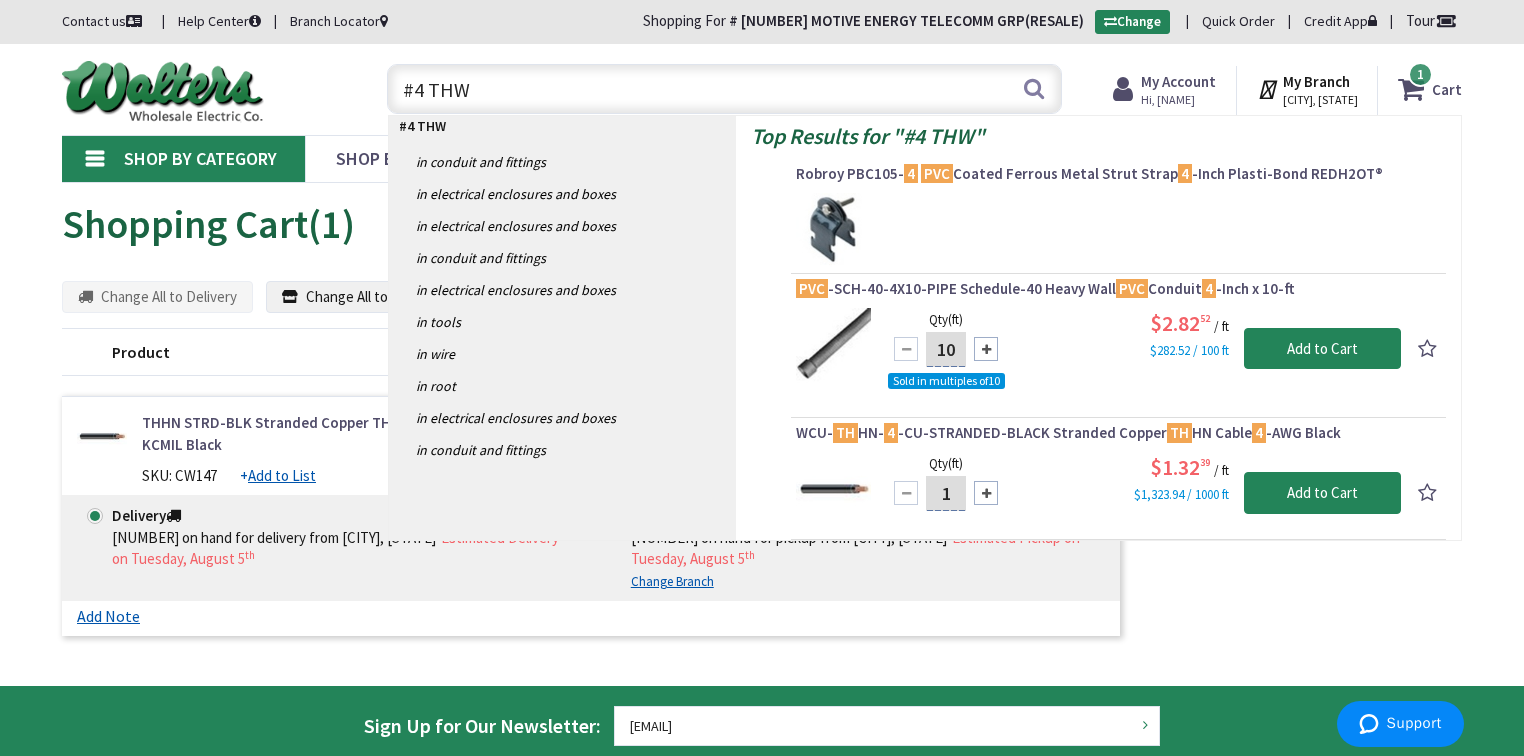 type on "#4 THWN" 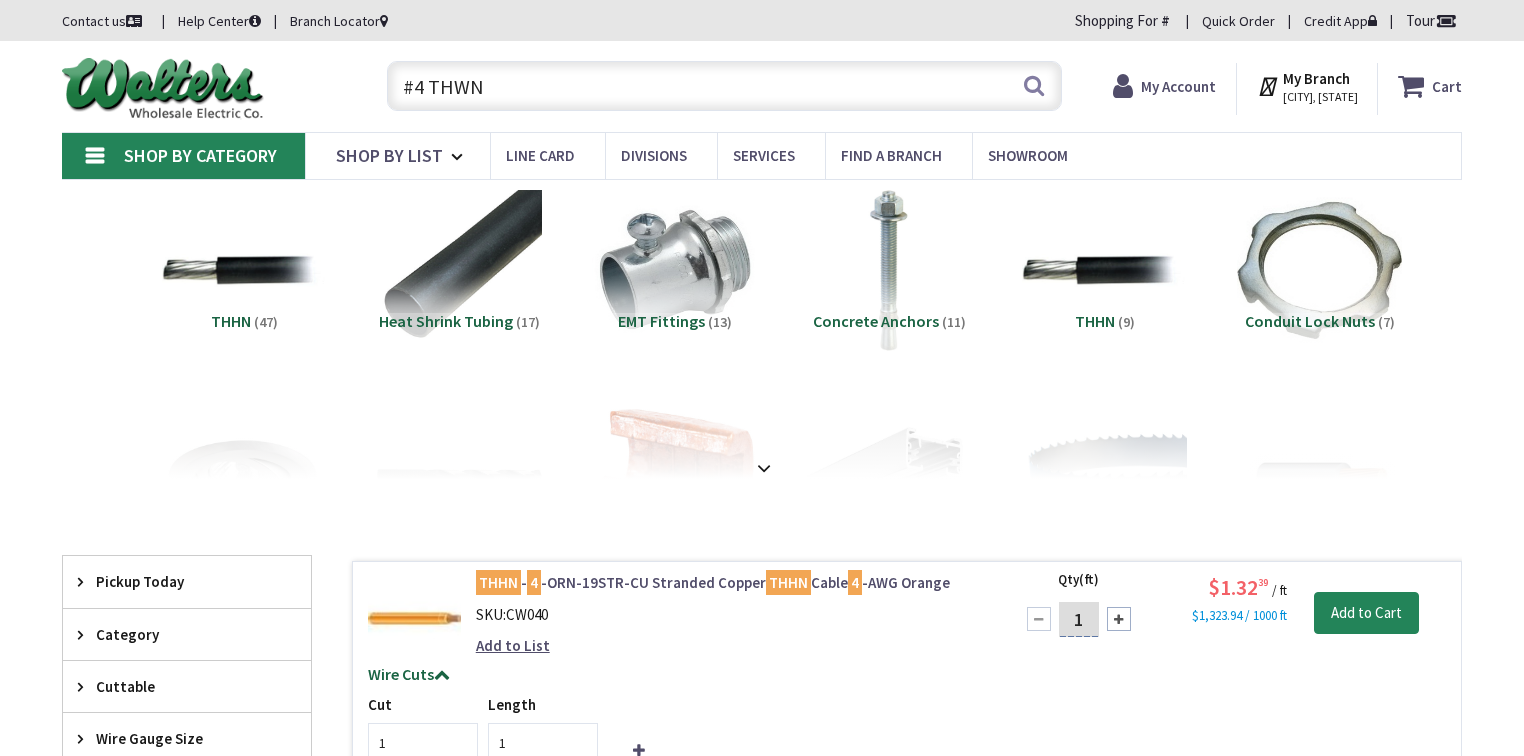 scroll, scrollTop: 0, scrollLeft: 0, axis: both 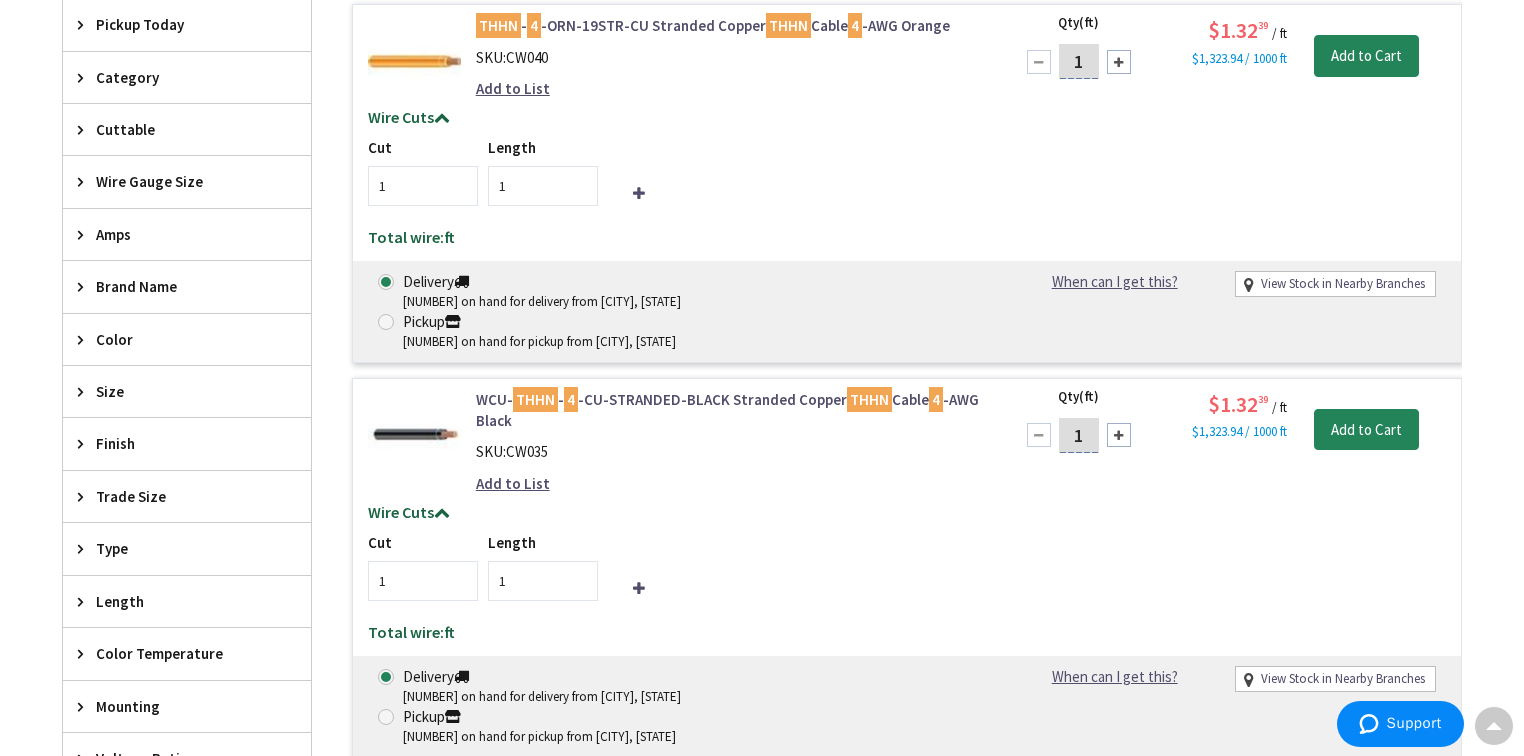 click on "Color" at bounding box center [187, 339] 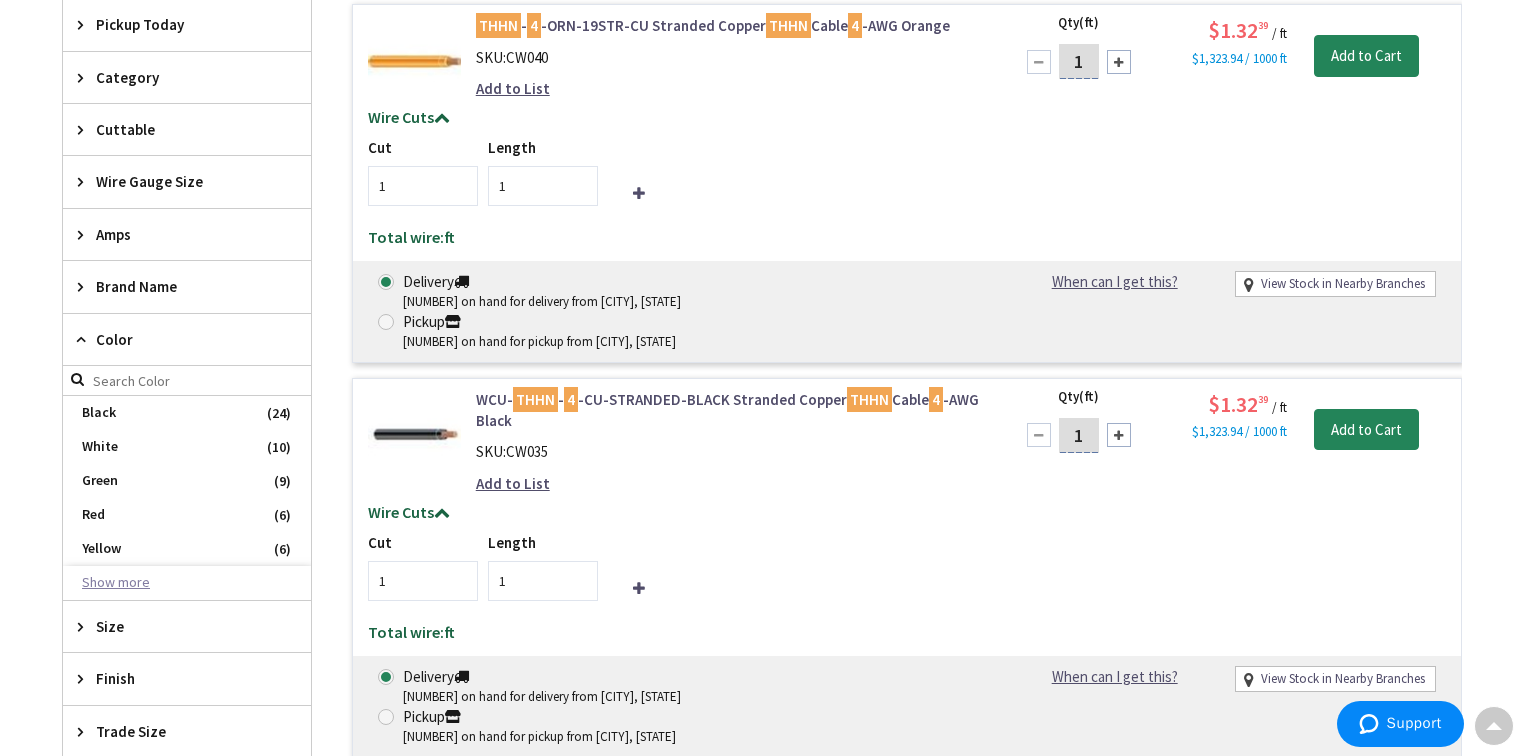 click on "Show more" at bounding box center (187, 583) 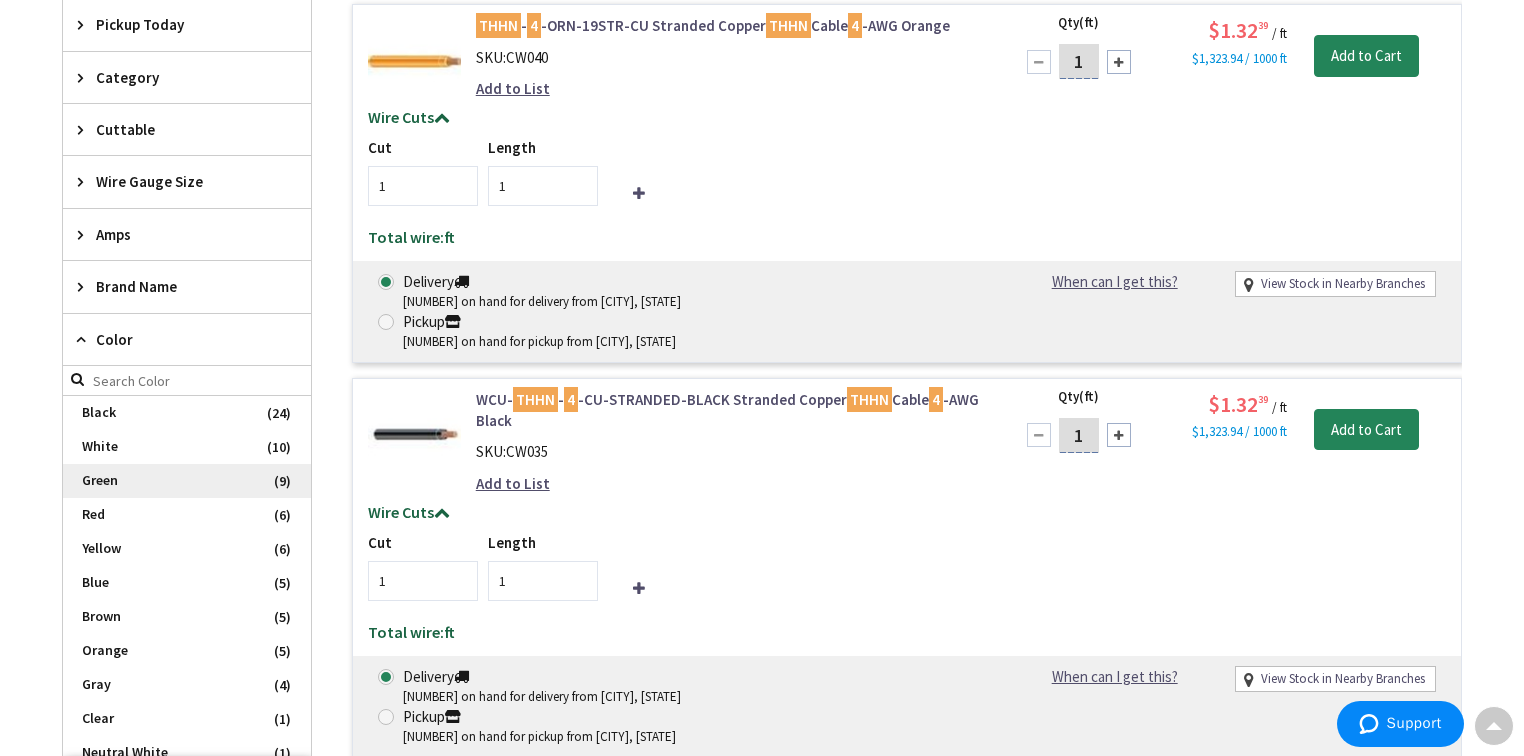 click on "Green" at bounding box center [187, 481] 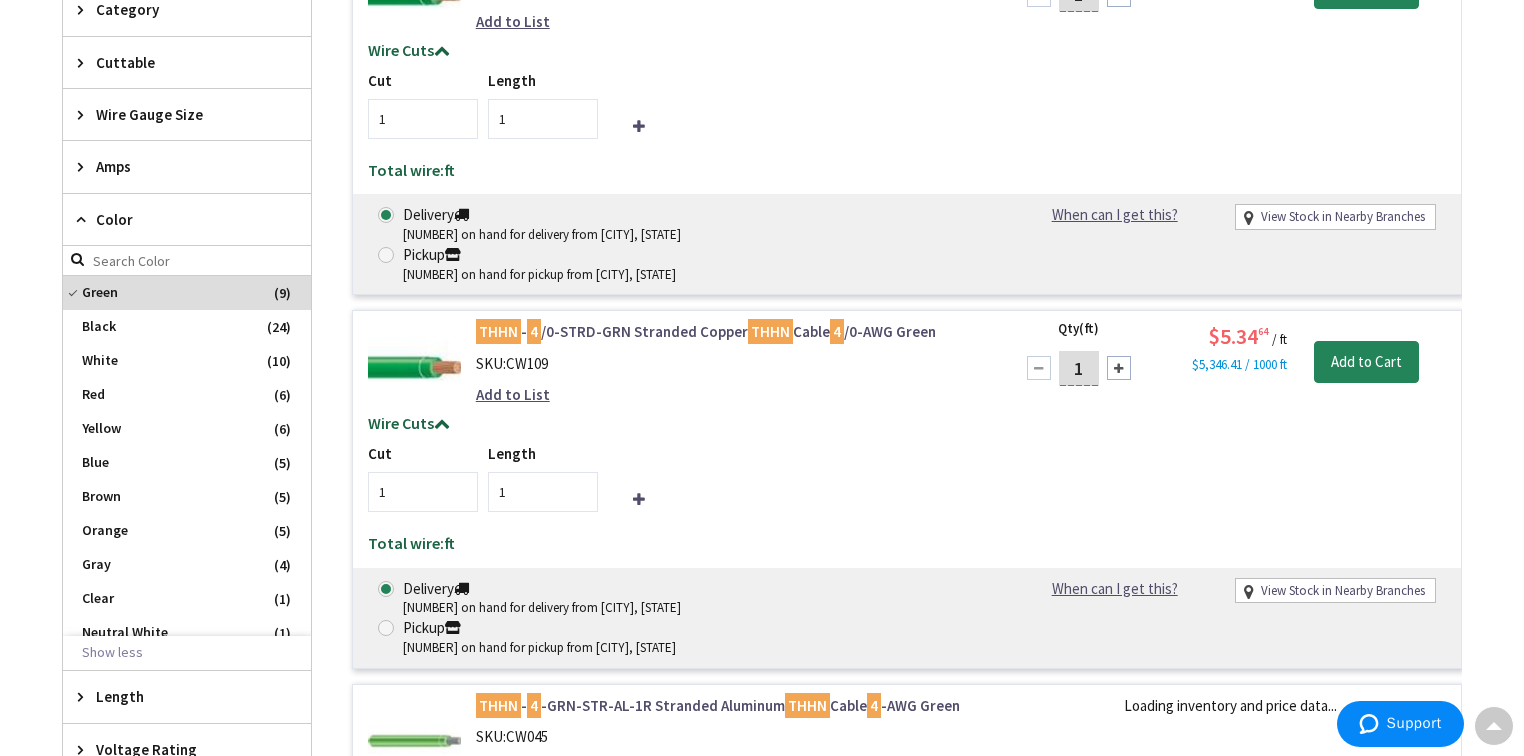 scroll, scrollTop: 492, scrollLeft: 0, axis: vertical 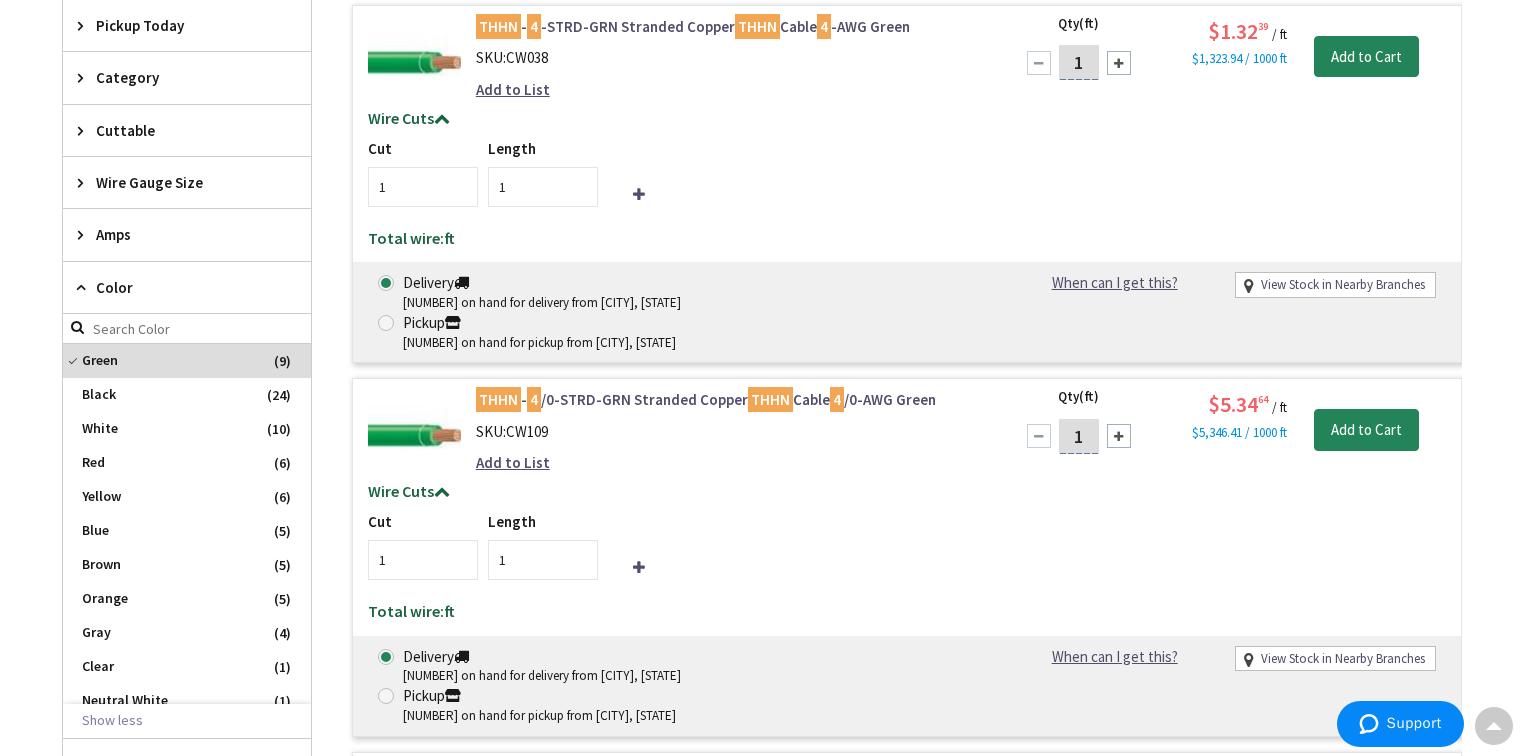 click on "Cut
1
Length
1" at bounding box center (907, 545) 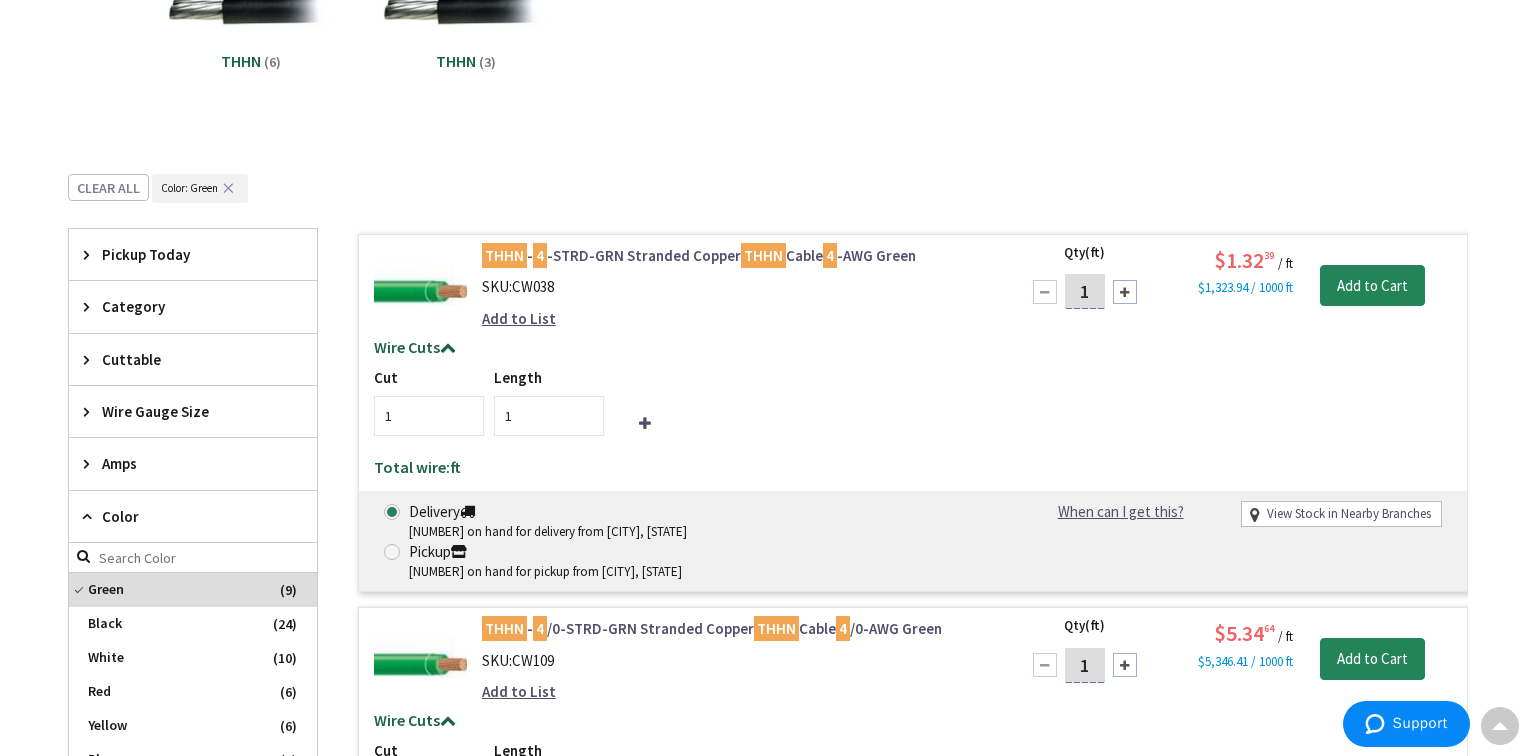 scroll, scrollTop: 252, scrollLeft: 0, axis: vertical 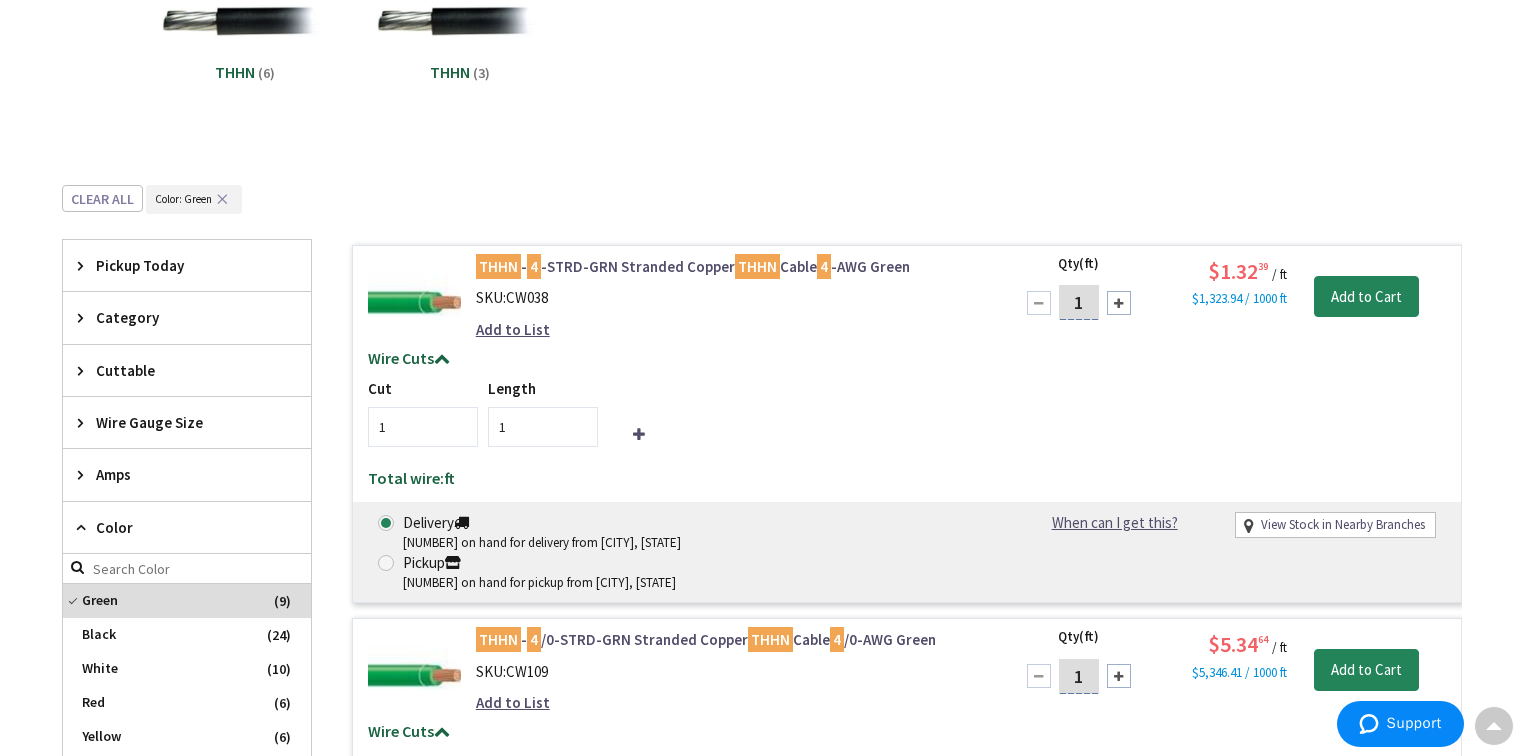 drag, startPoint x: 1084, startPoint y: 303, endPoint x: 1043, endPoint y: 303, distance: 41 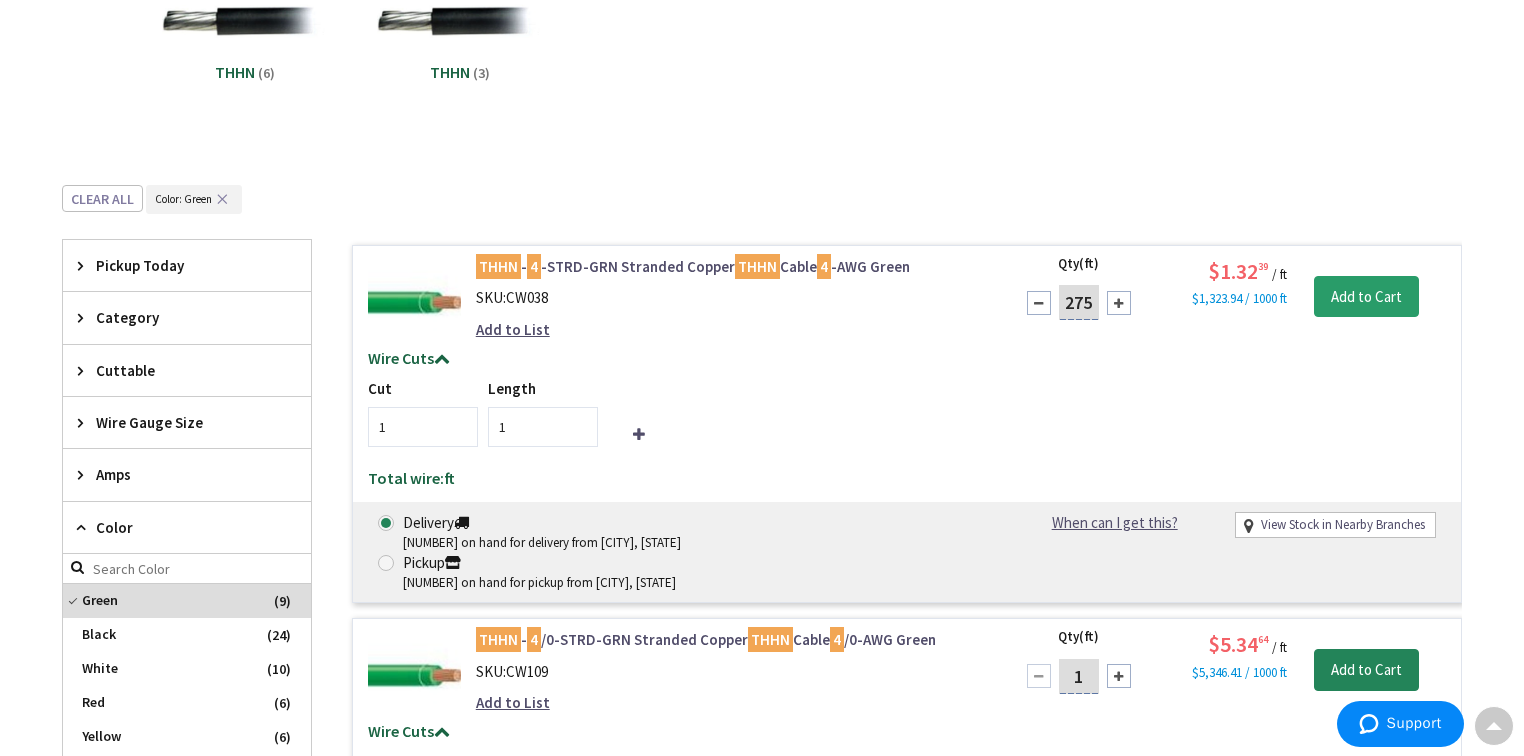 type on "275" 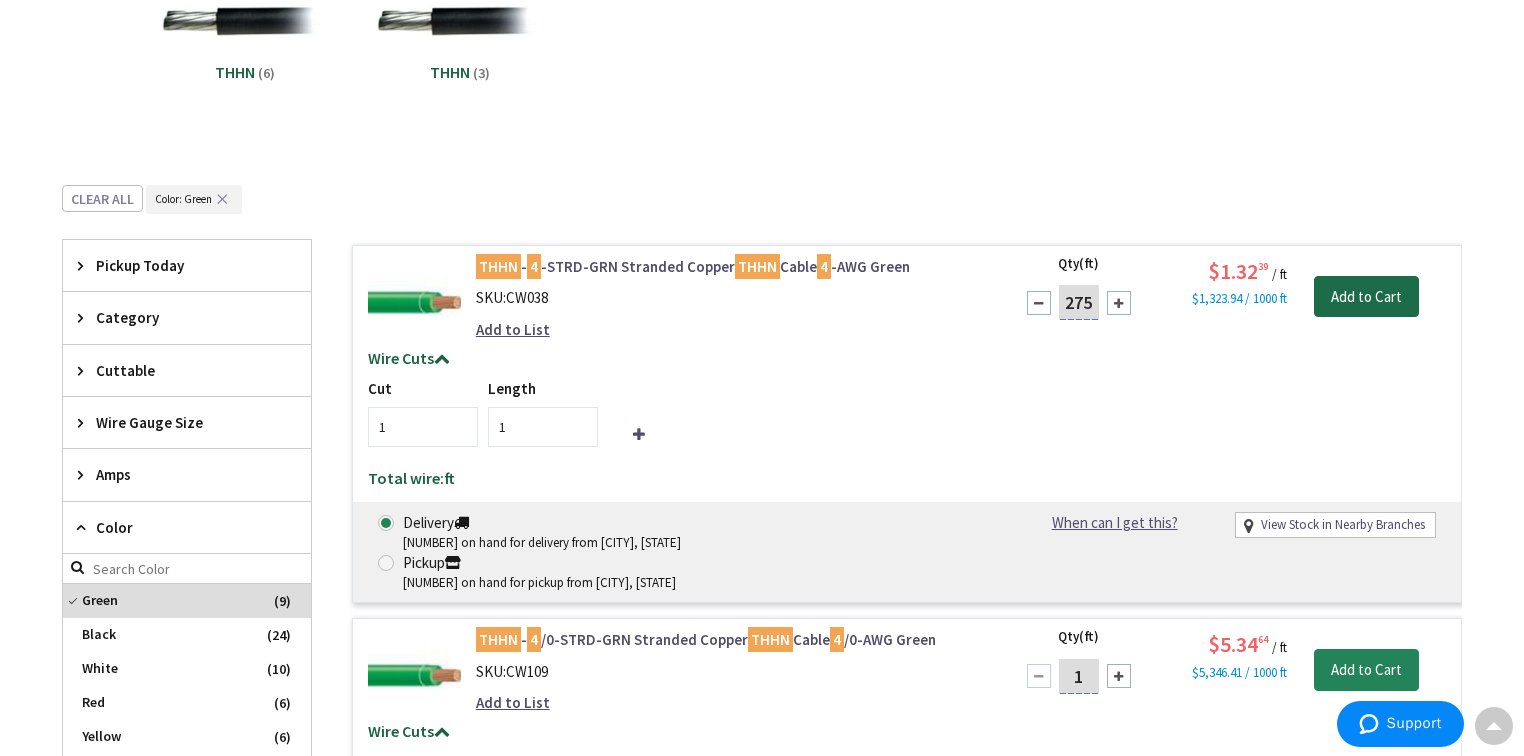 type on "275" 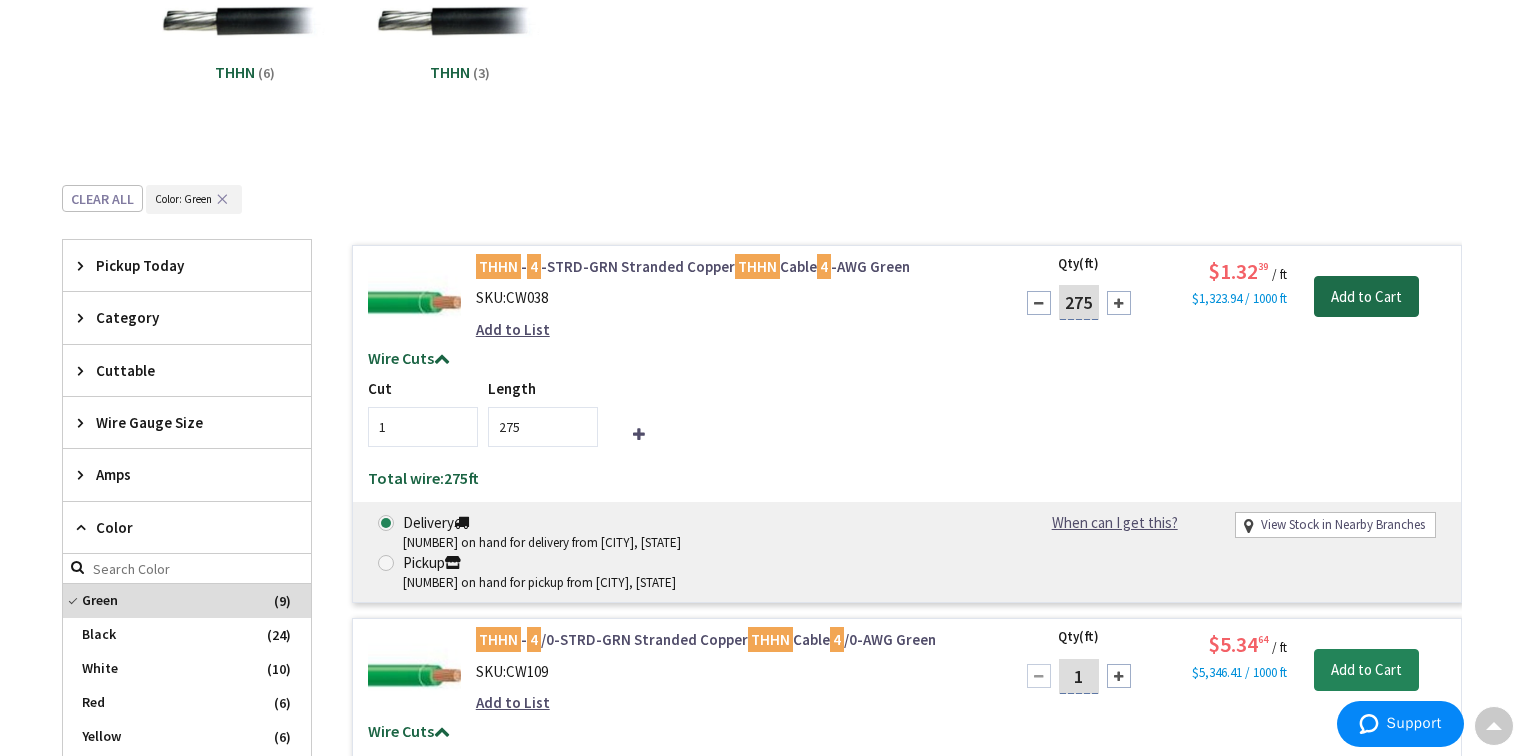 click on "Add to Cart" at bounding box center (1366, 297) 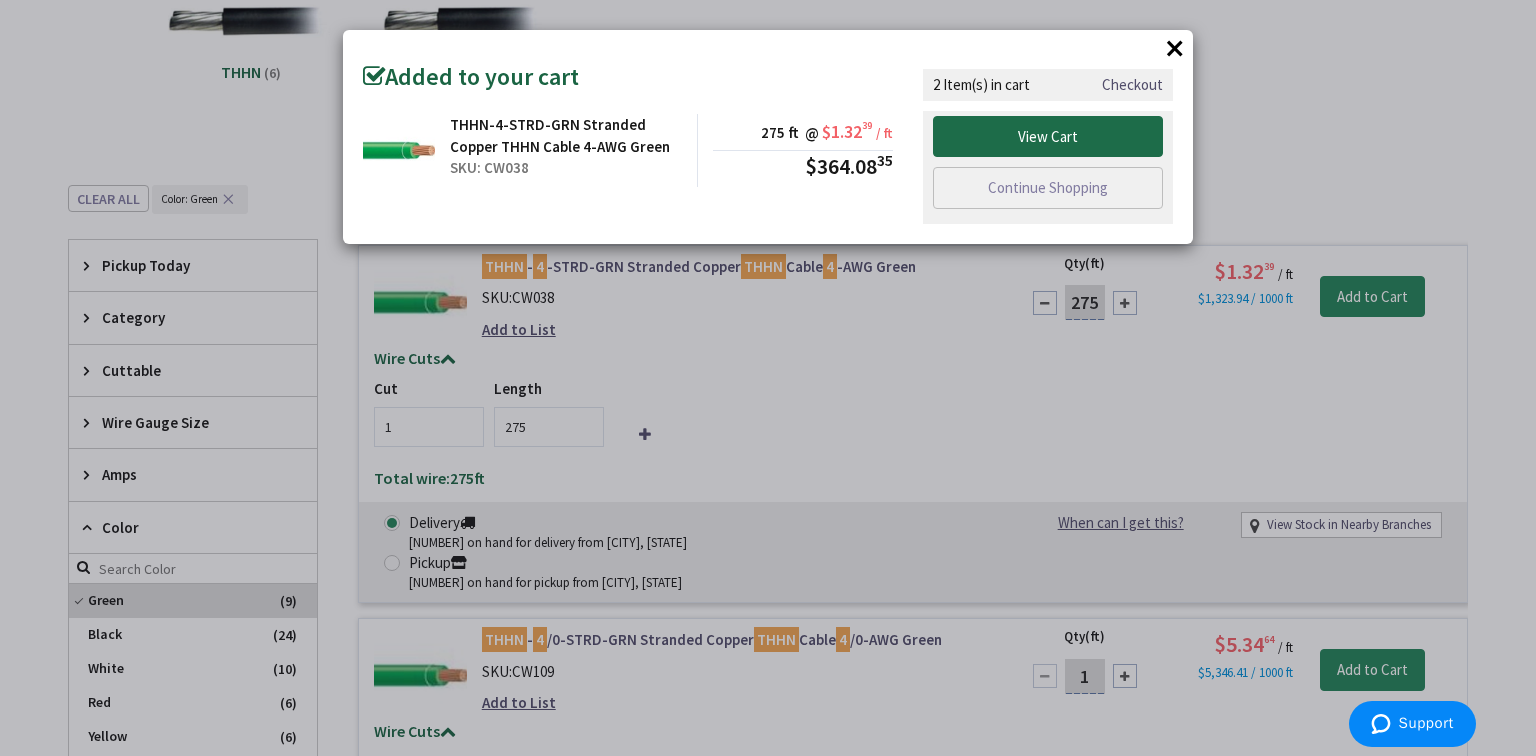 click on "View Cart" at bounding box center [1048, 137] 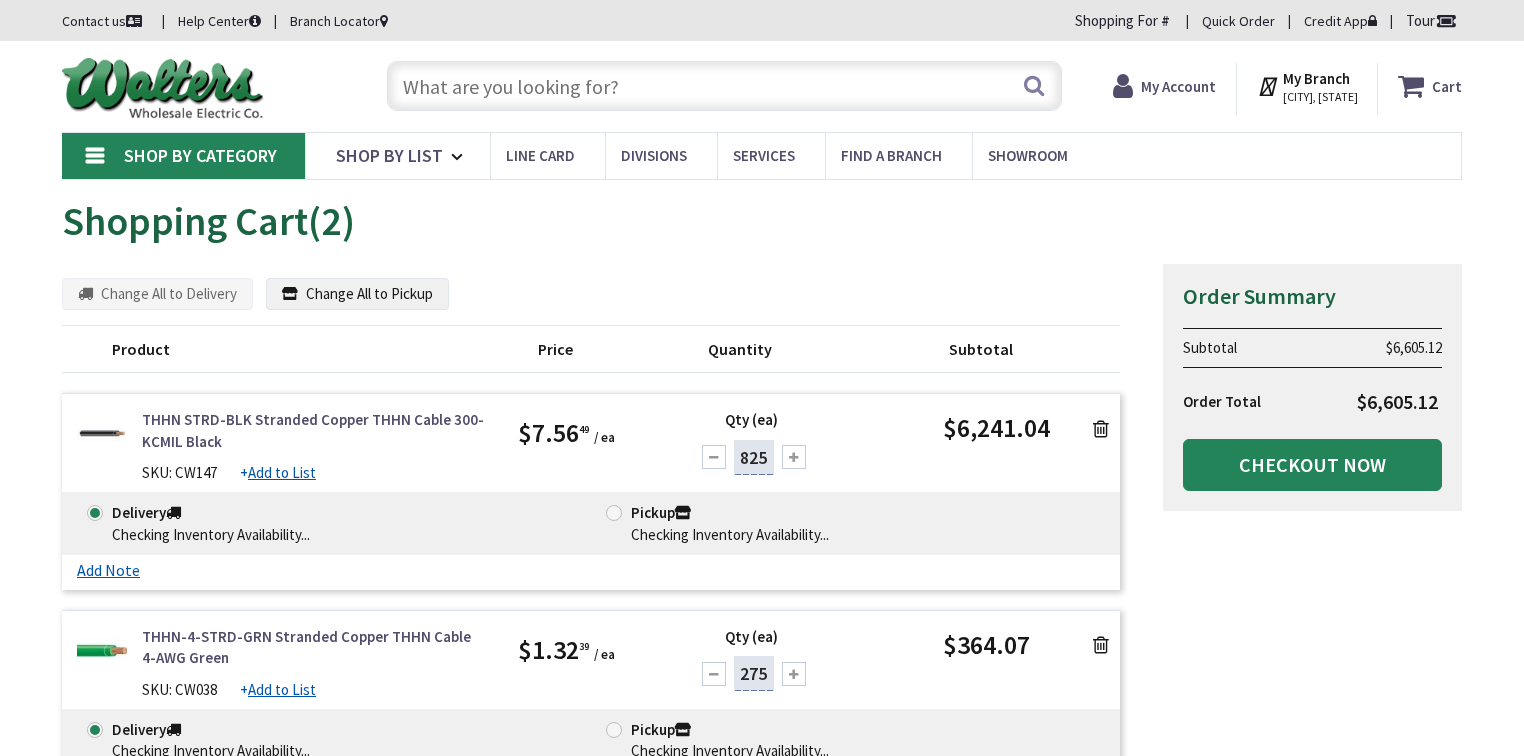 scroll, scrollTop: 0, scrollLeft: 0, axis: both 